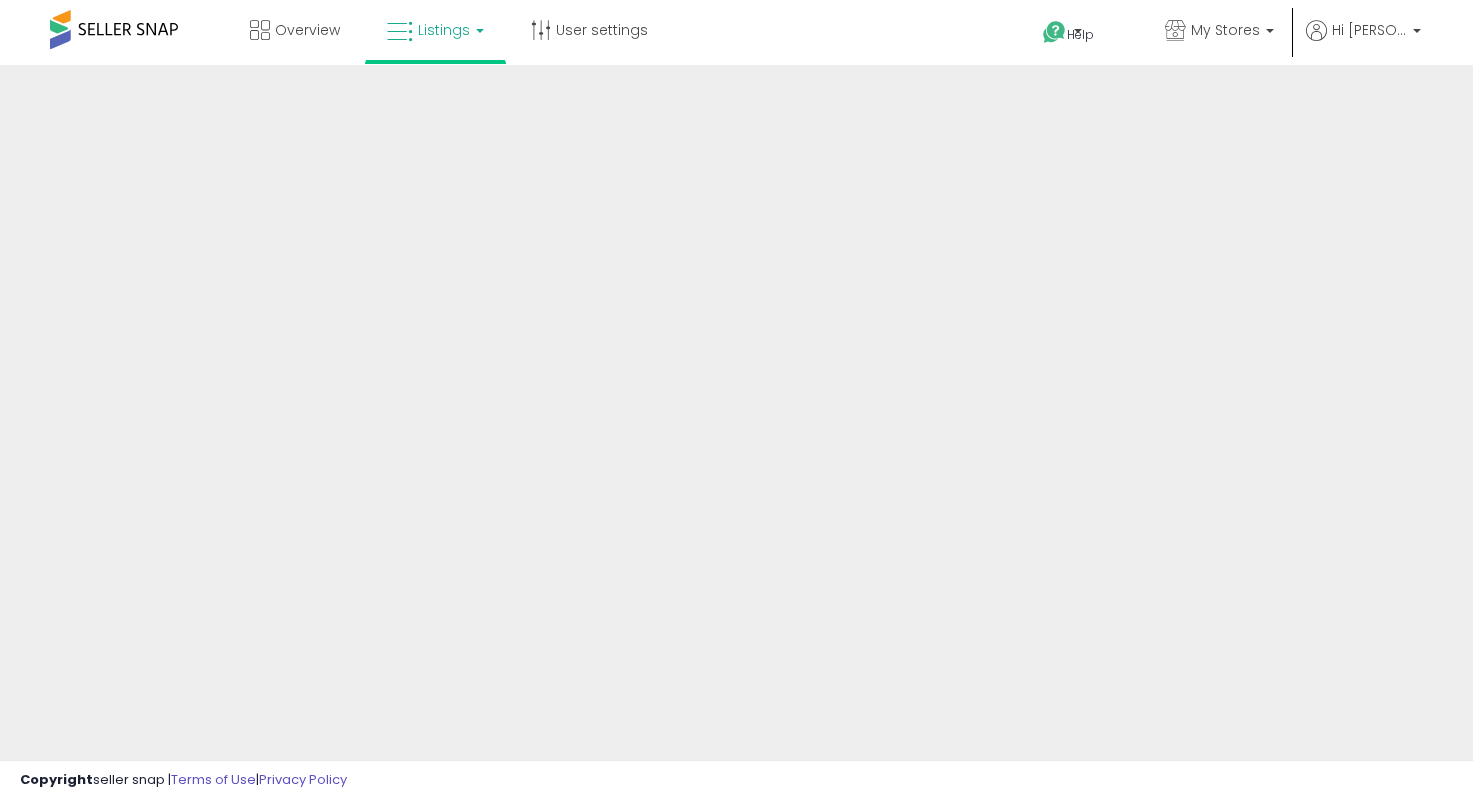 scroll, scrollTop: 0, scrollLeft: 0, axis: both 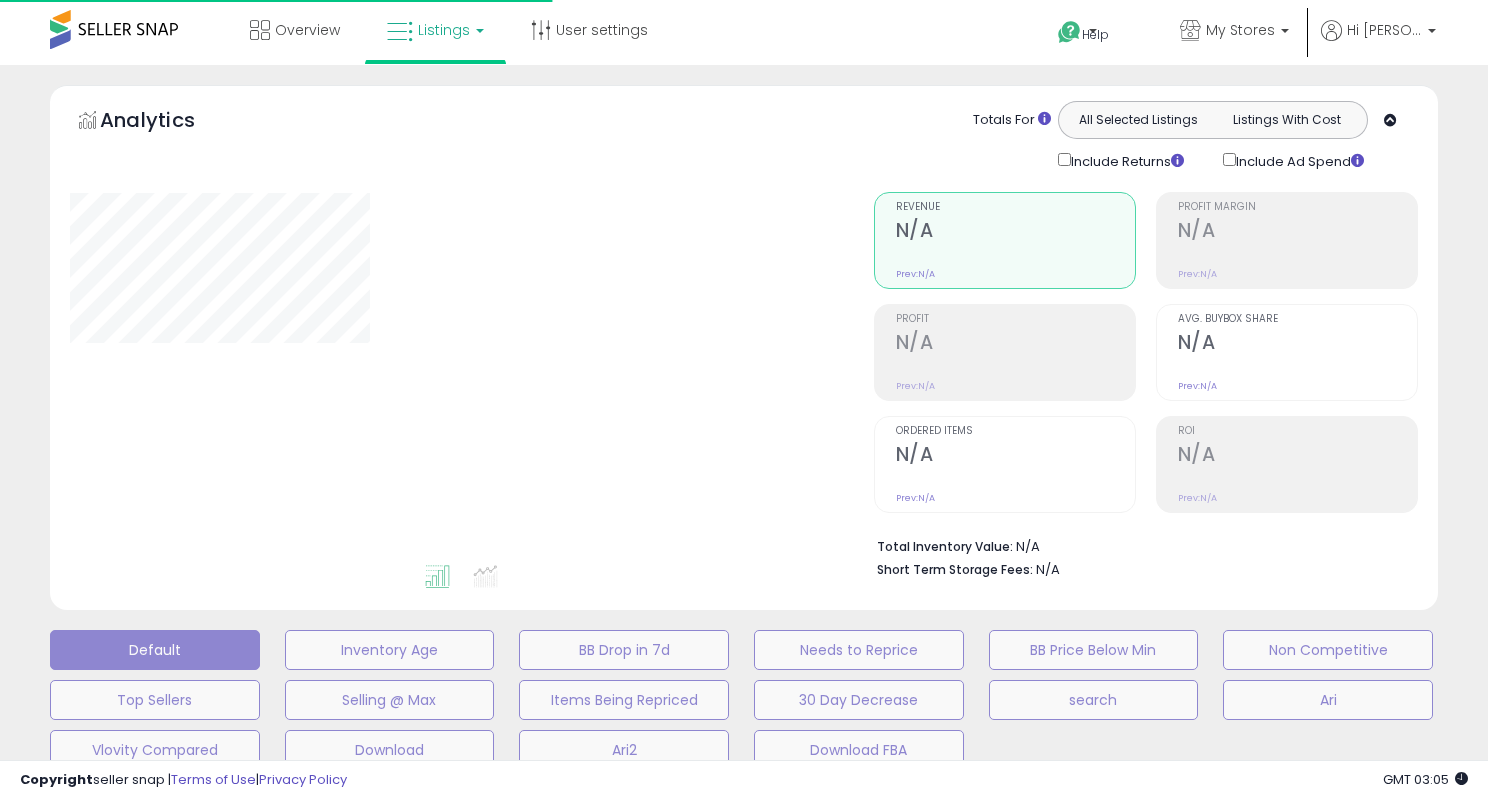 type on "****" 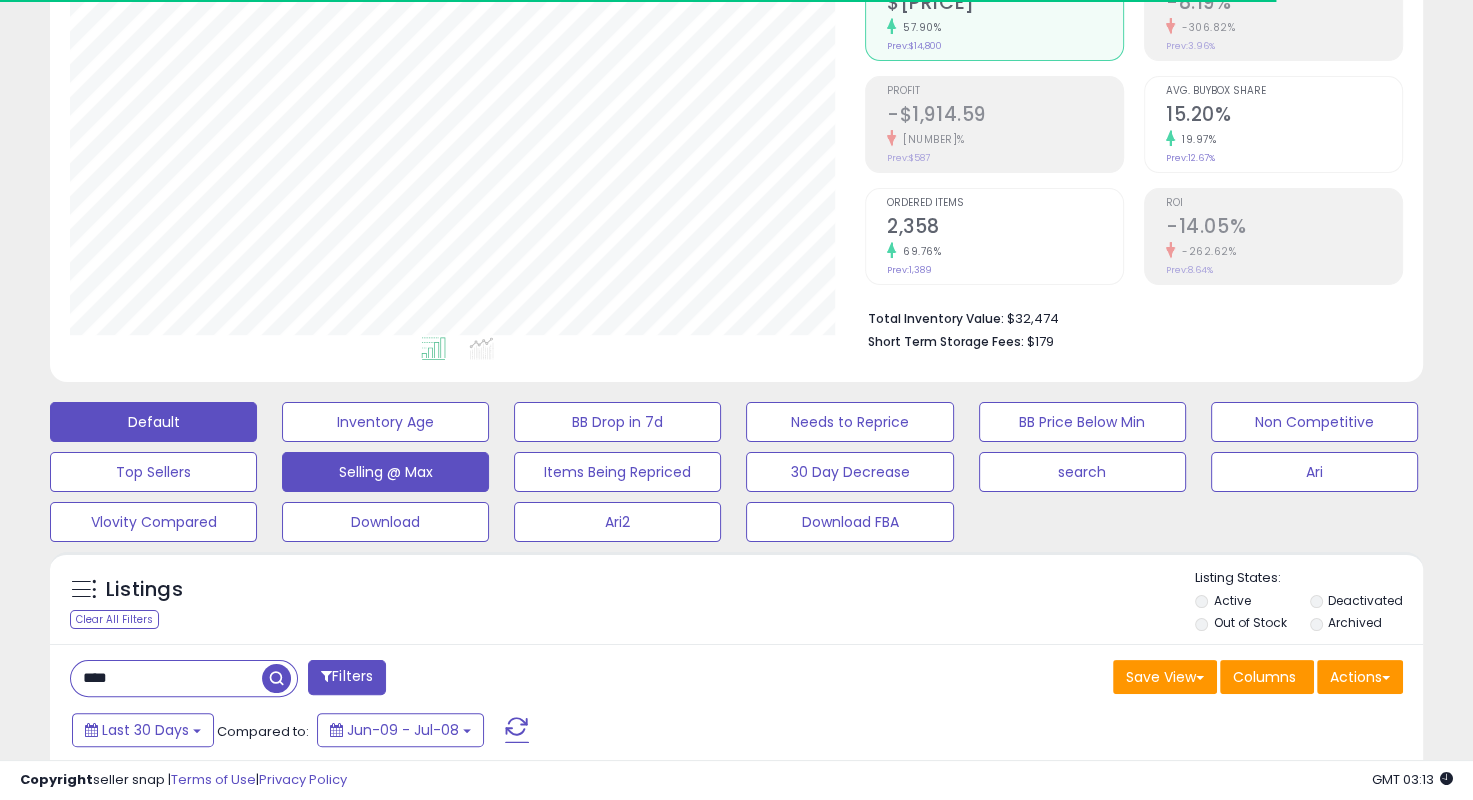 scroll, scrollTop: 400, scrollLeft: 0, axis: vertical 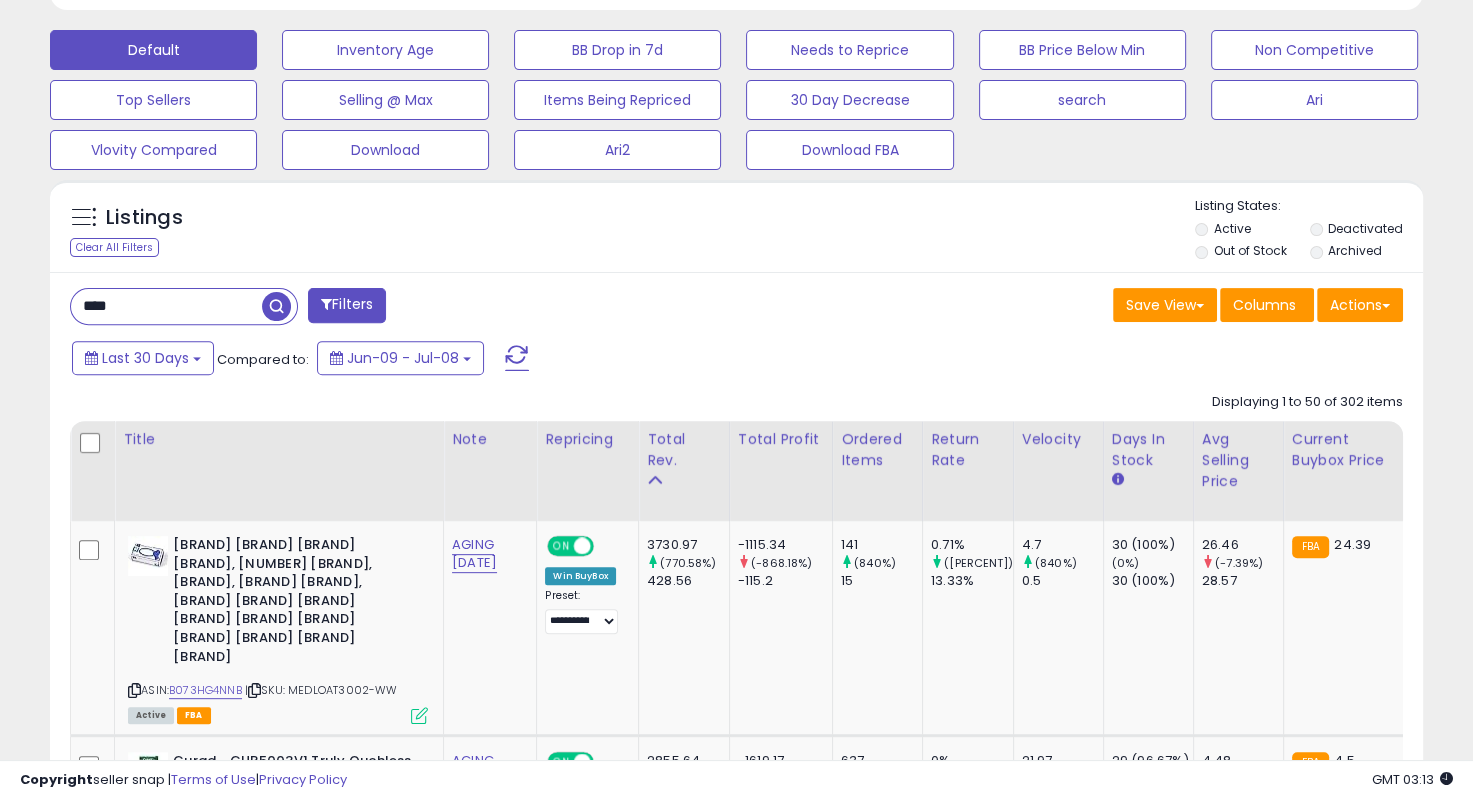 click on "****" at bounding box center [166, 306] 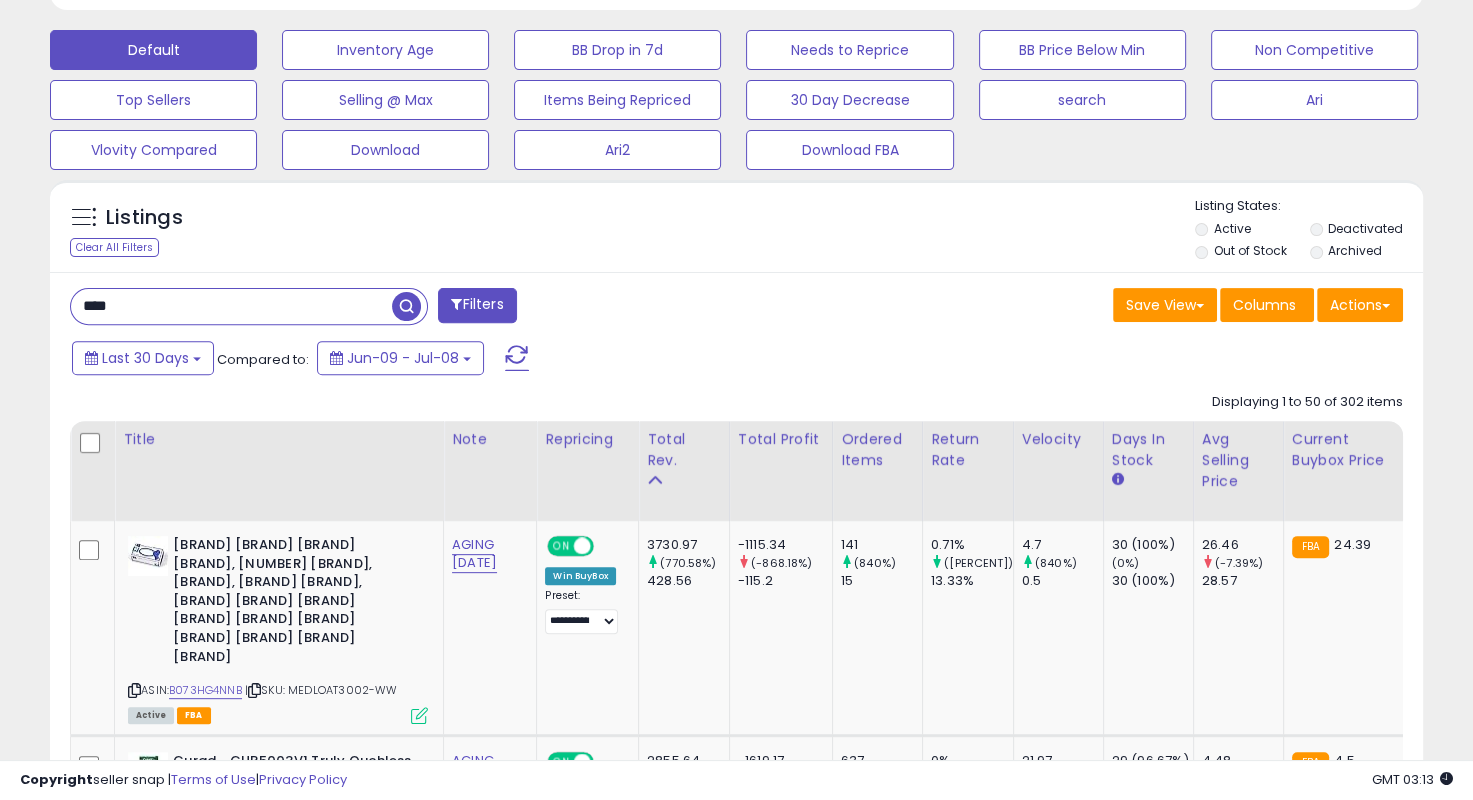click on "****" at bounding box center (231, 306) 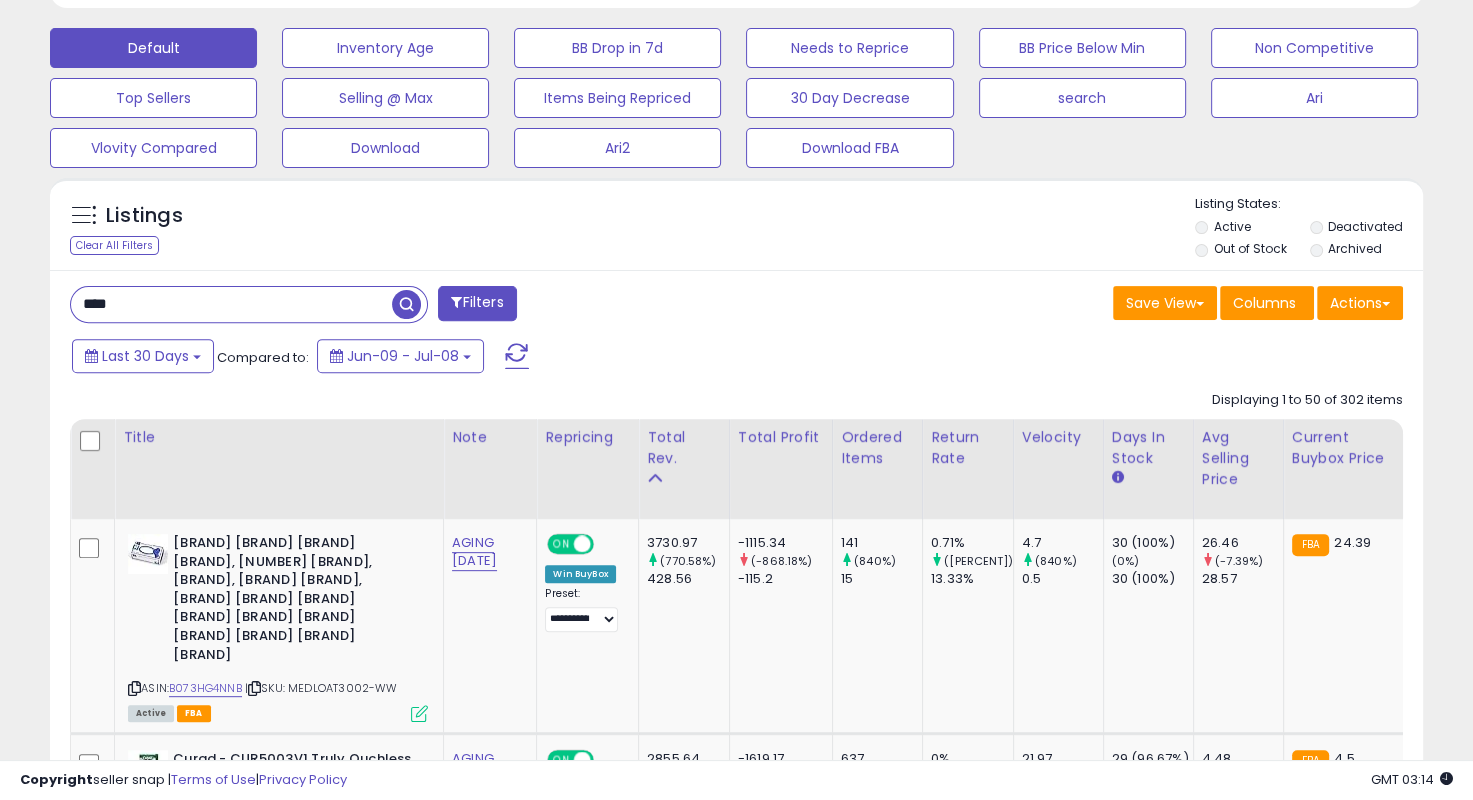 scroll, scrollTop: 600, scrollLeft: 0, axis: vertical 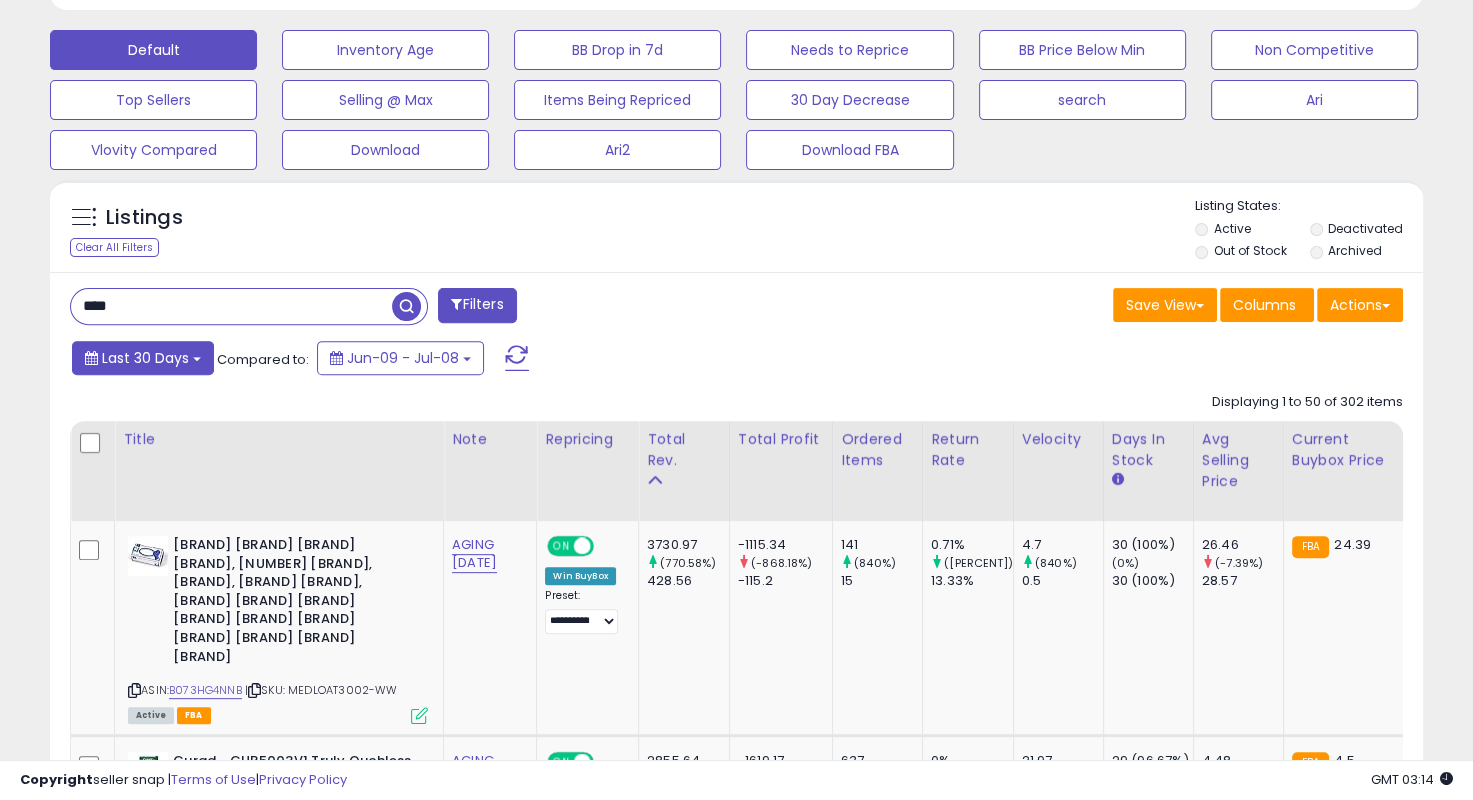 click on "Last 30 Days" at bounding box center [145, 358] 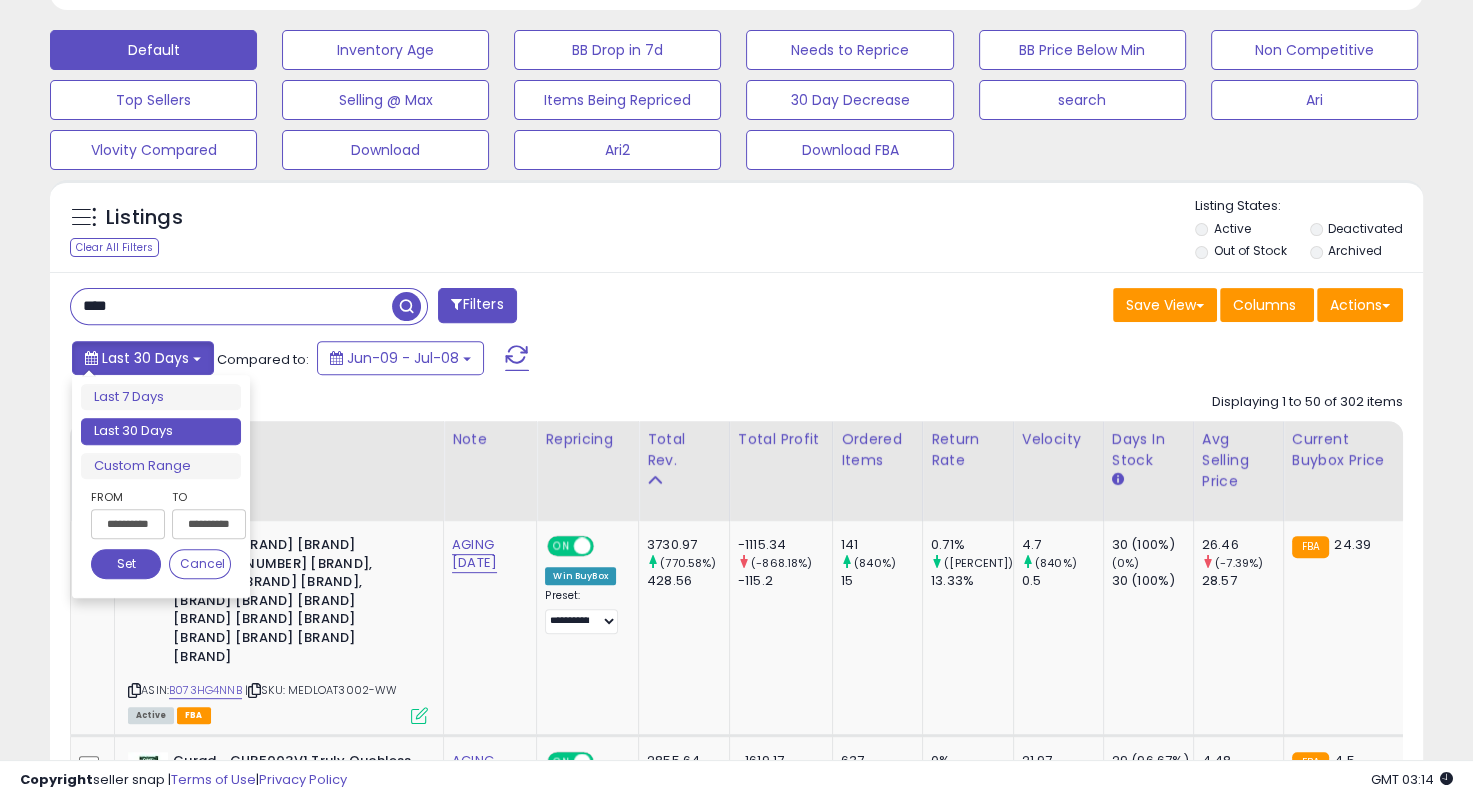 click on "Last 30 Days" at bounding box center [145, 358] 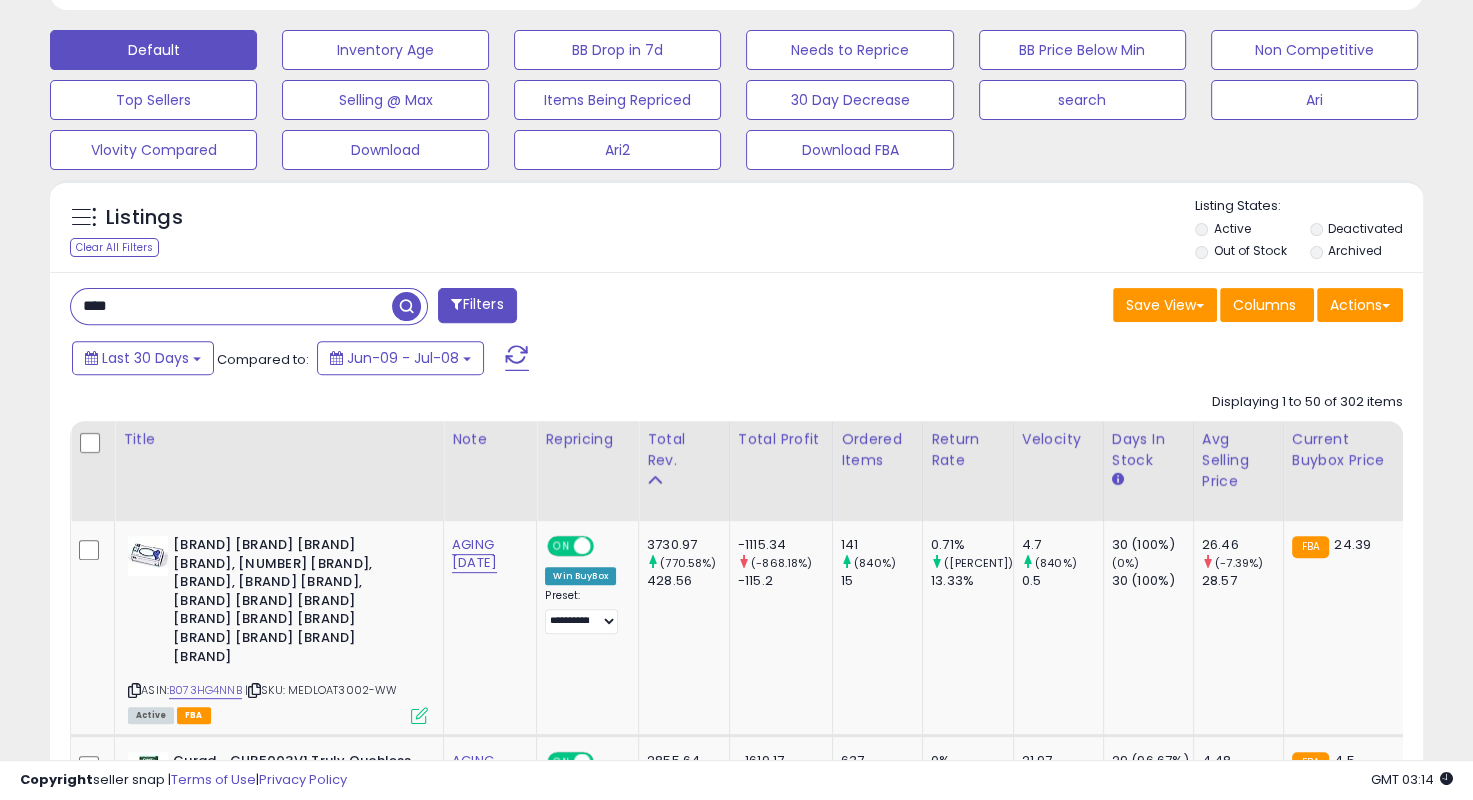 click on "Save View
Save As New View
Update Current View
Columns
Actions
Import  Import Walmart Mapping" at bounding box center [1078, 307] 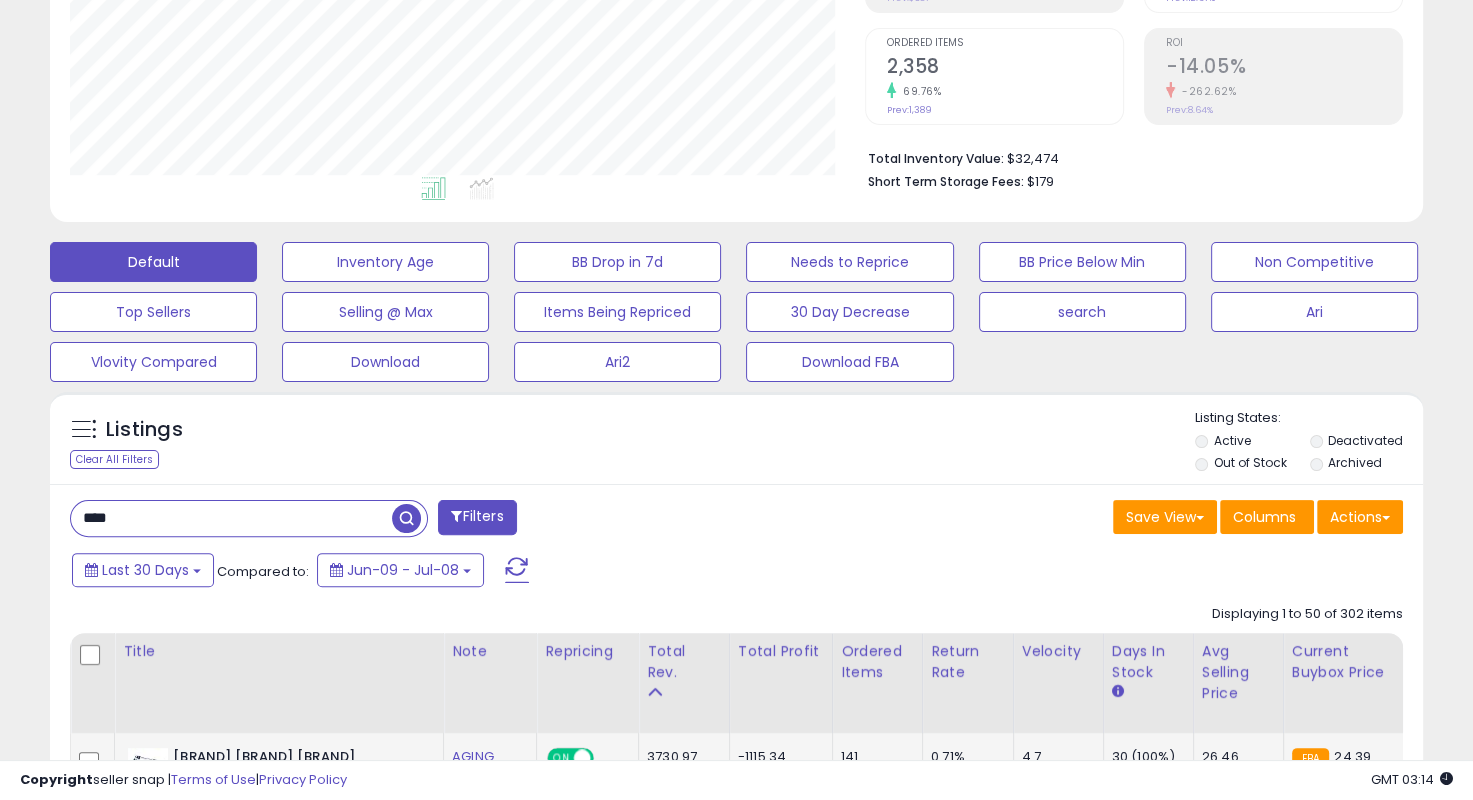 scroll, scrollTop: 400, scrollLeft: 0, axis: vertical 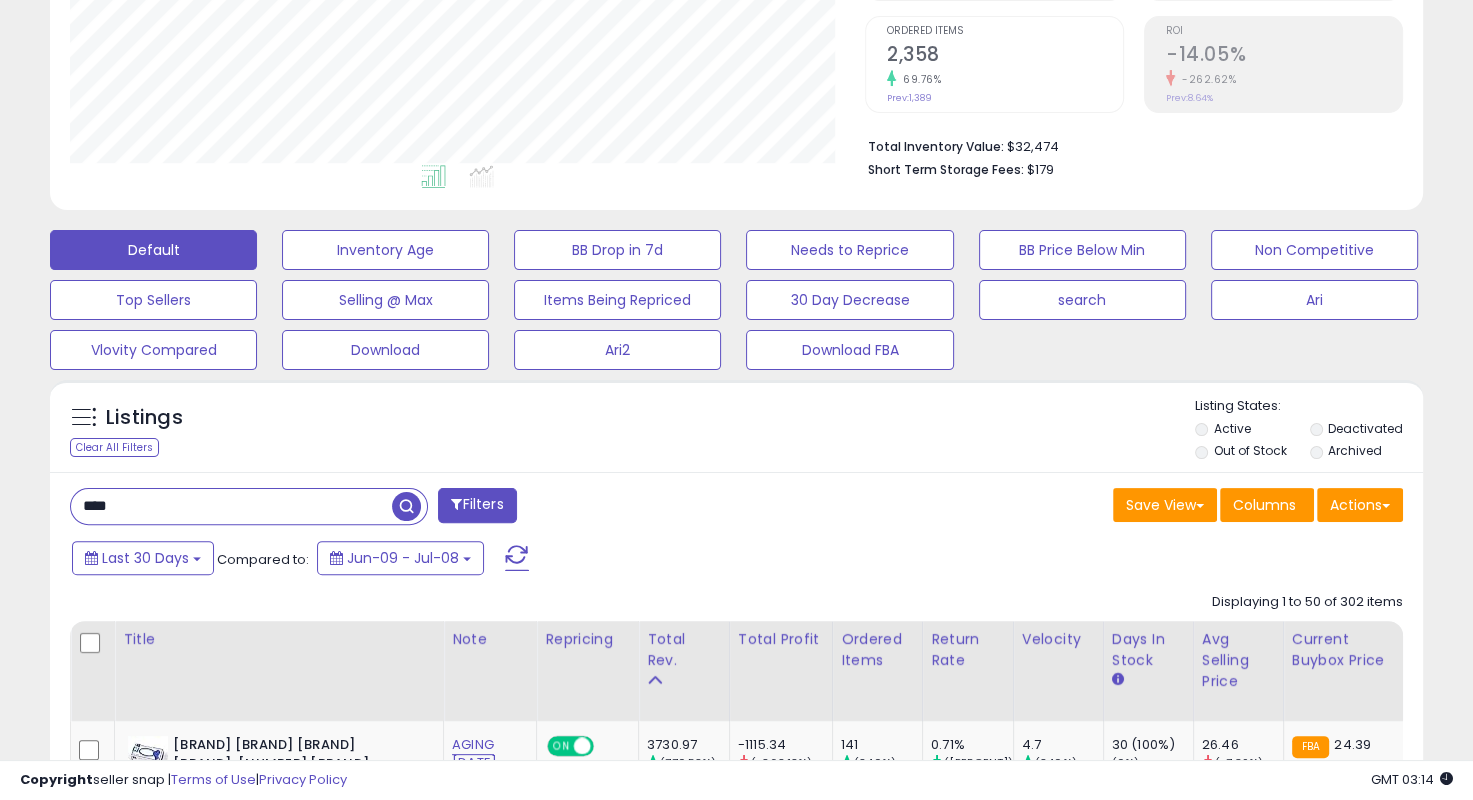 click on "Listings
Clear All Filters
Listing States:" at bounding box center [736, 431] 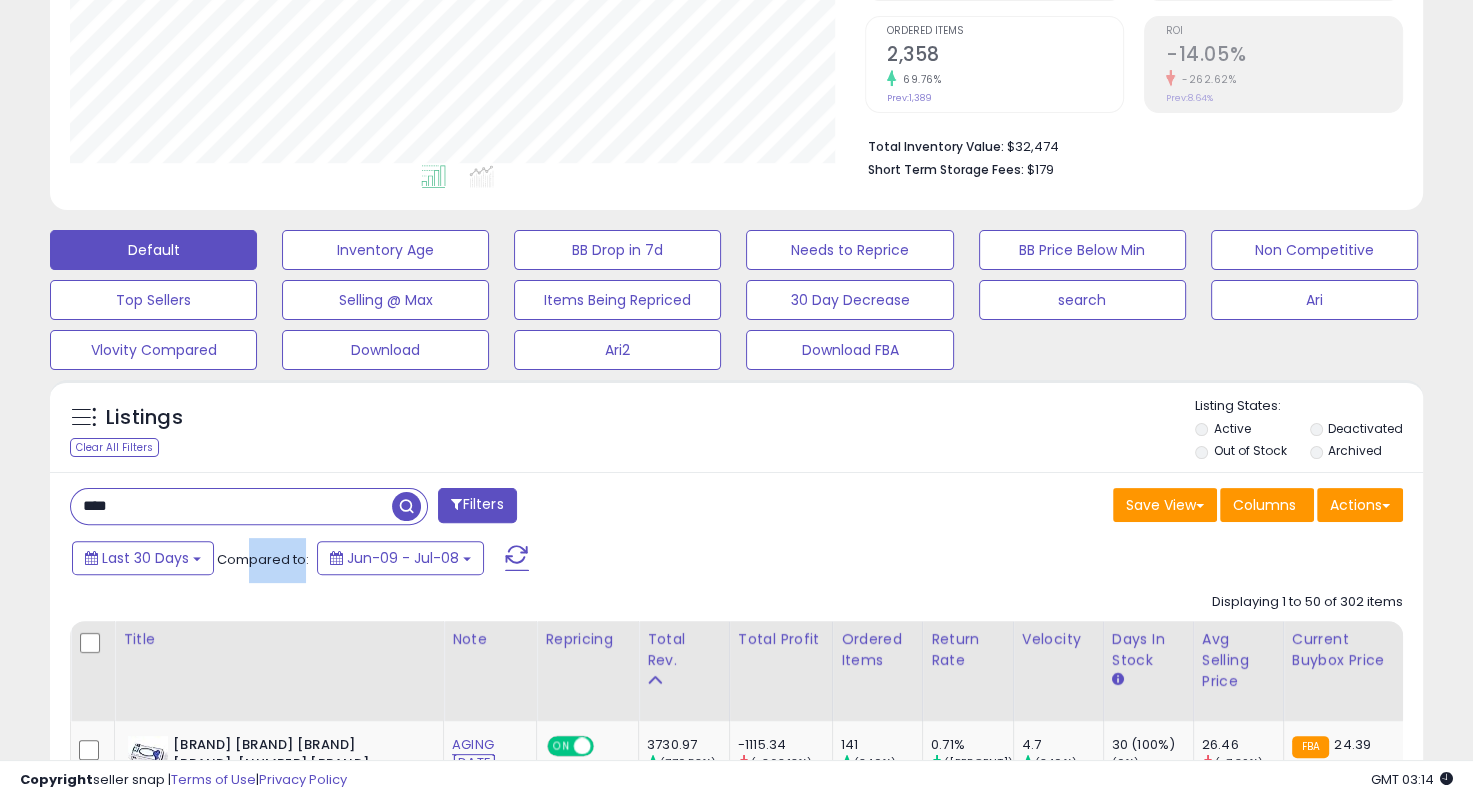 drag, startPoint x: 248, startPoint y: 555, endPoint x: 303, endPoint y: 559, distance: 55.145264 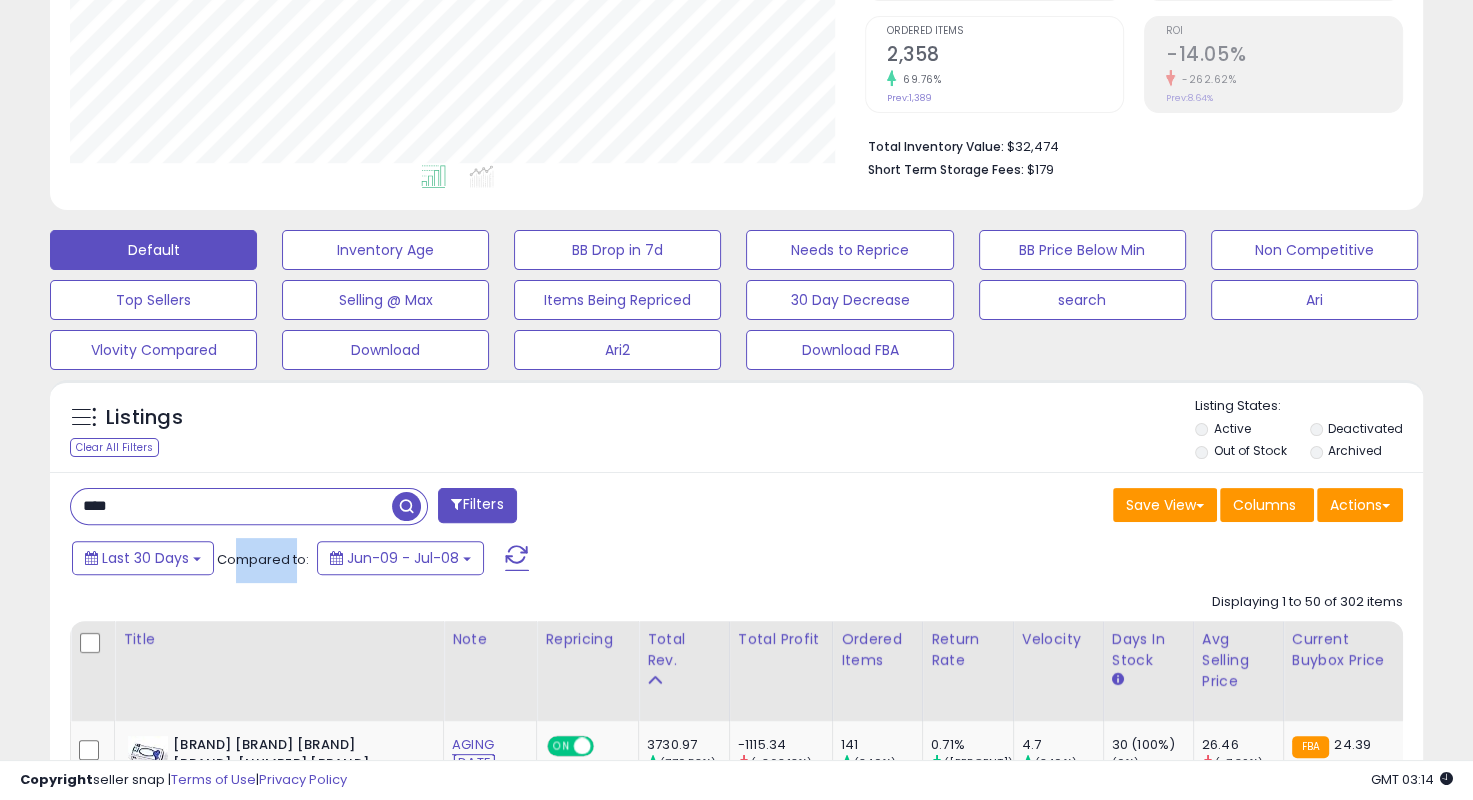 drag, startPoint x: 295, startPoint y: 557, endPoint x: 234, endPoint y: 560, distance: 61.073727 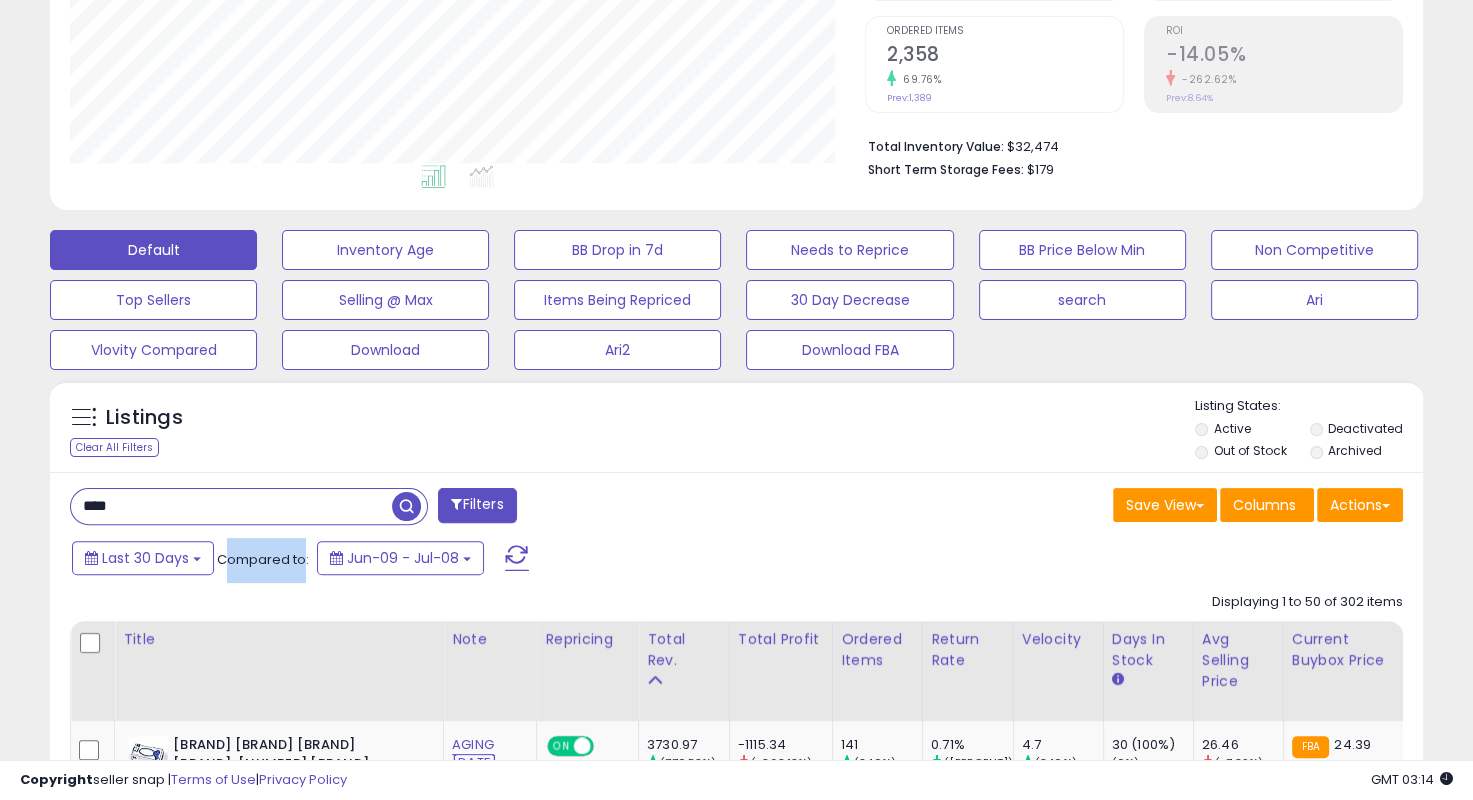 drag, startPoint x: 228, startPoint y: 557, endPoint x: 303, endPoint y: 558, distance: 75.00667 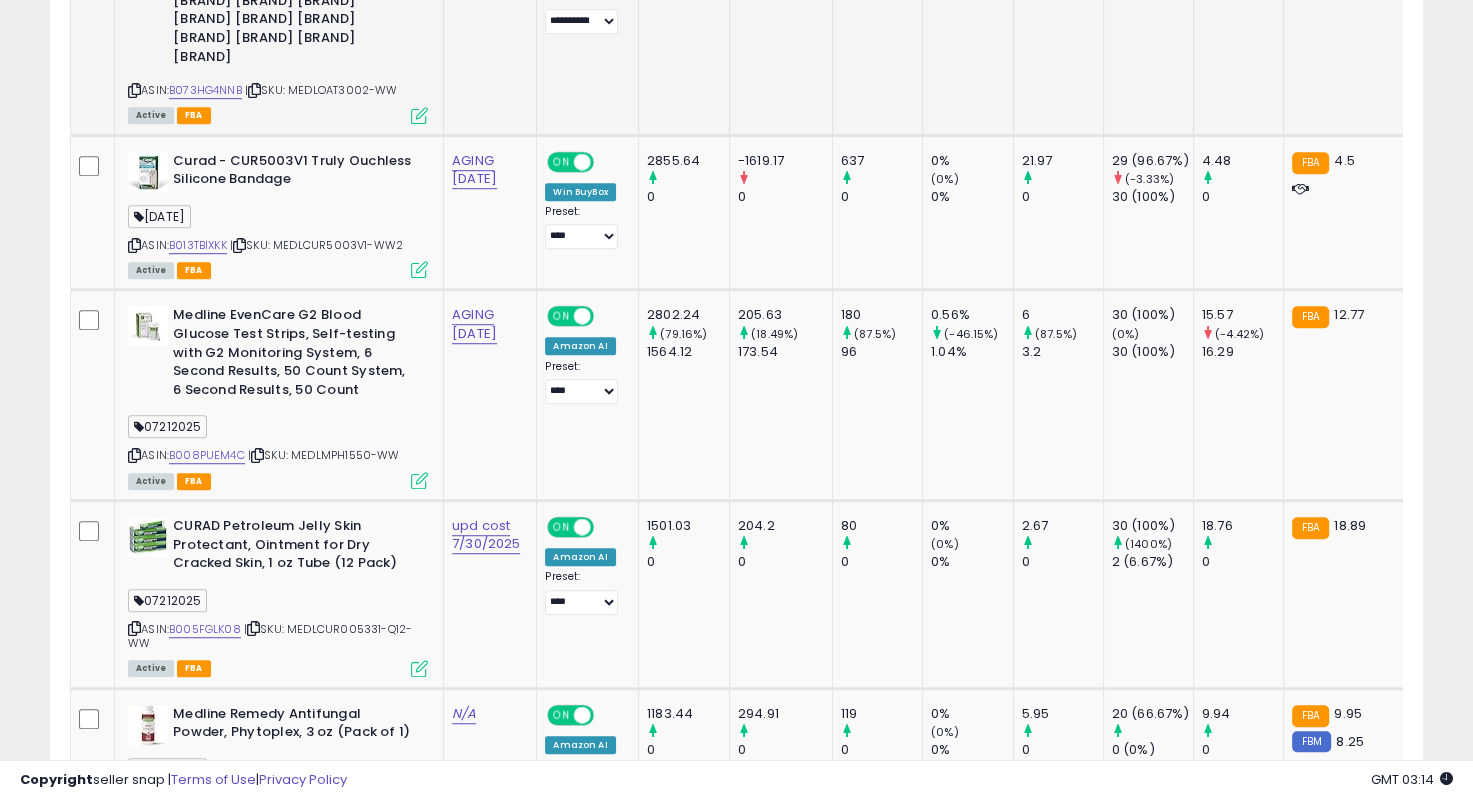 scroll, scrollTop: 800, scrollLeft: 0, axis: vertical 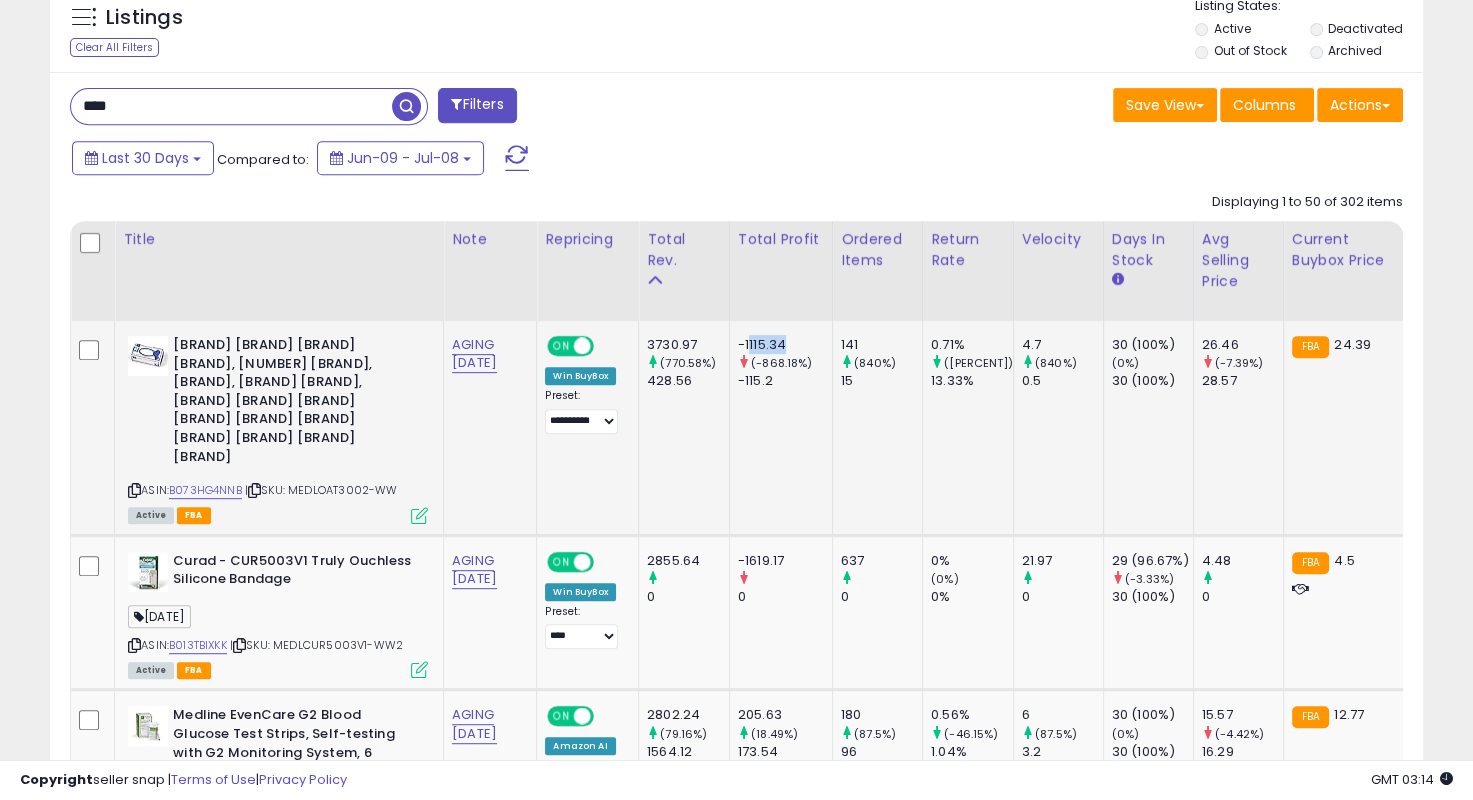 drag, startPoint x: 747, startPoint y: 340, endPoint x: 779, endPoint y: 345, distance: 32.38827 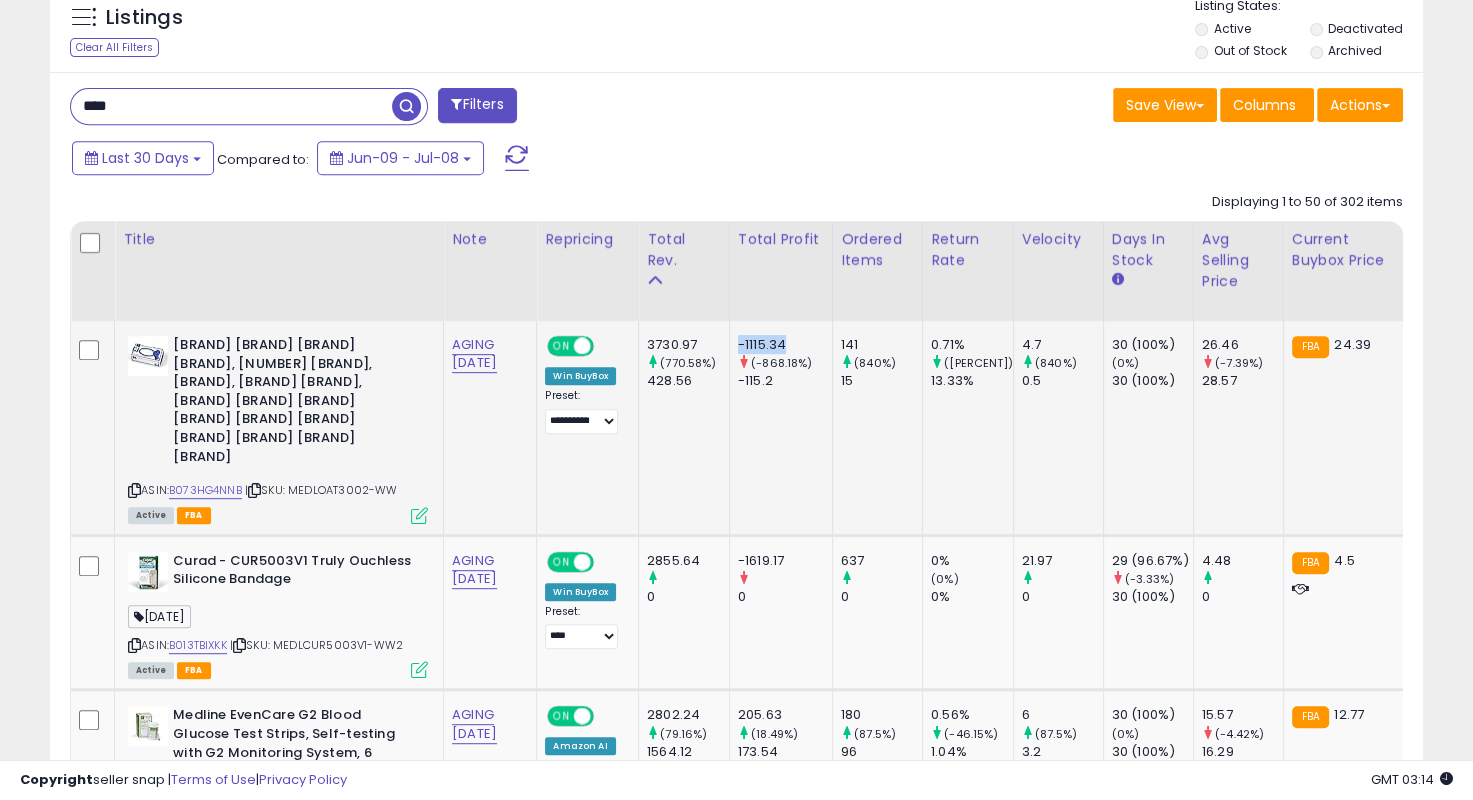 drag, startPoint x: 780, startPoint y: 345, endPoint x: 732, endPoint y: 341, distance: 48.166378 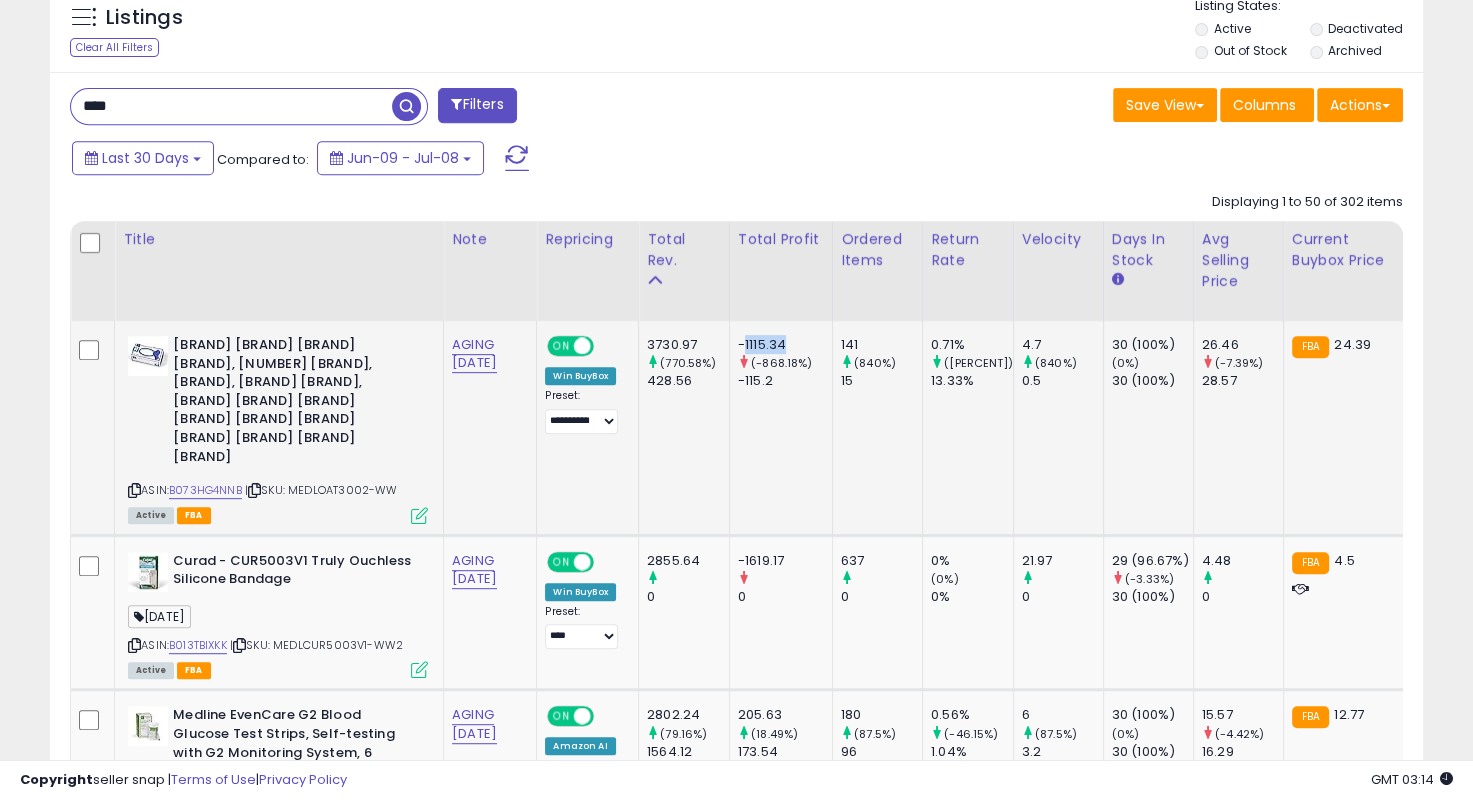 drag, startPoint x: 740, startPoint y: 344, endPoint x: 792, endPoint y: 347, distance: 52.086468 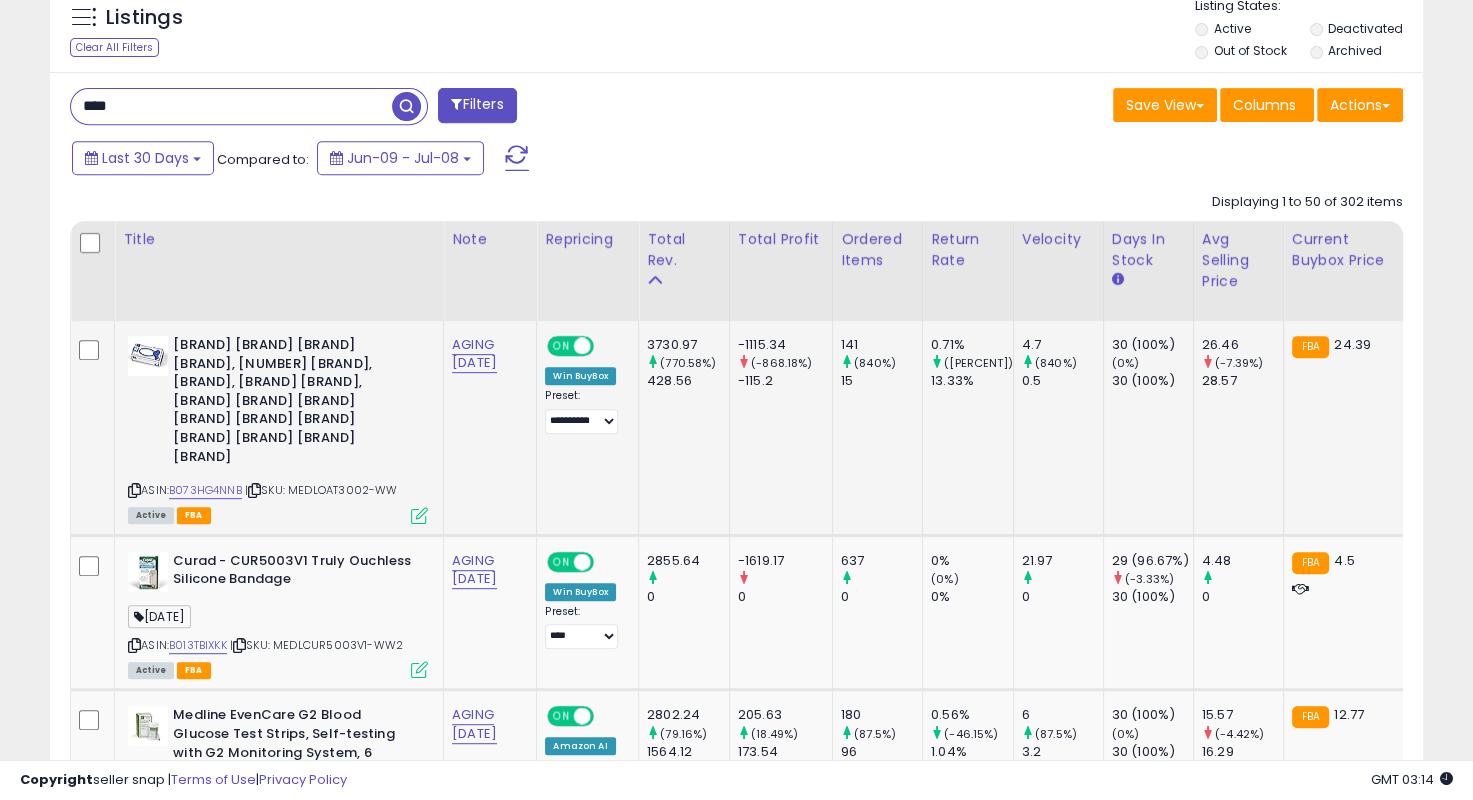 click on "[NUMBER]     ([PERCENT])   [NUMBER]" 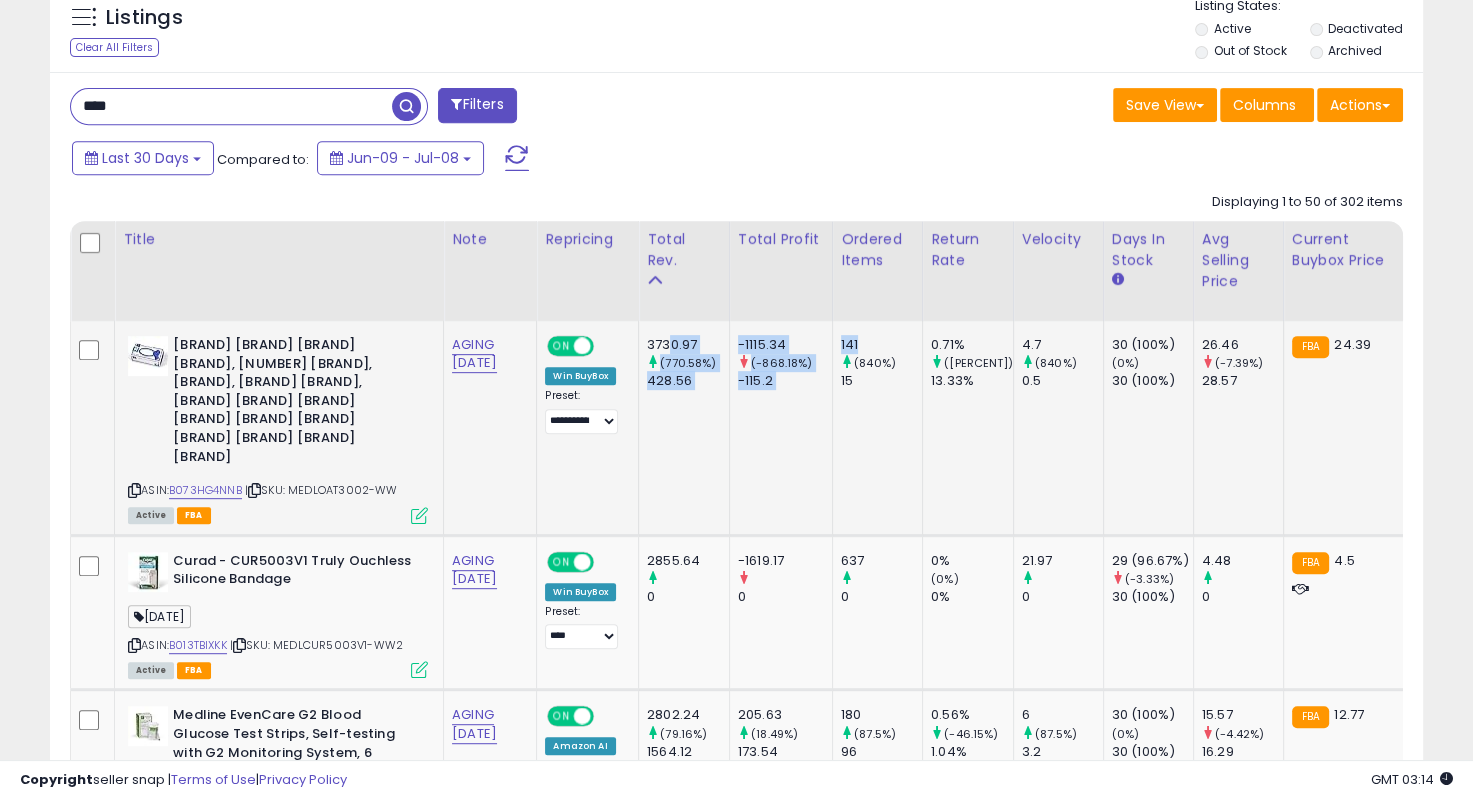 drag, startPoint x: 668, startPoint y: 340, endPoint x: 823, endPoint y: 369, distance: 157.68958 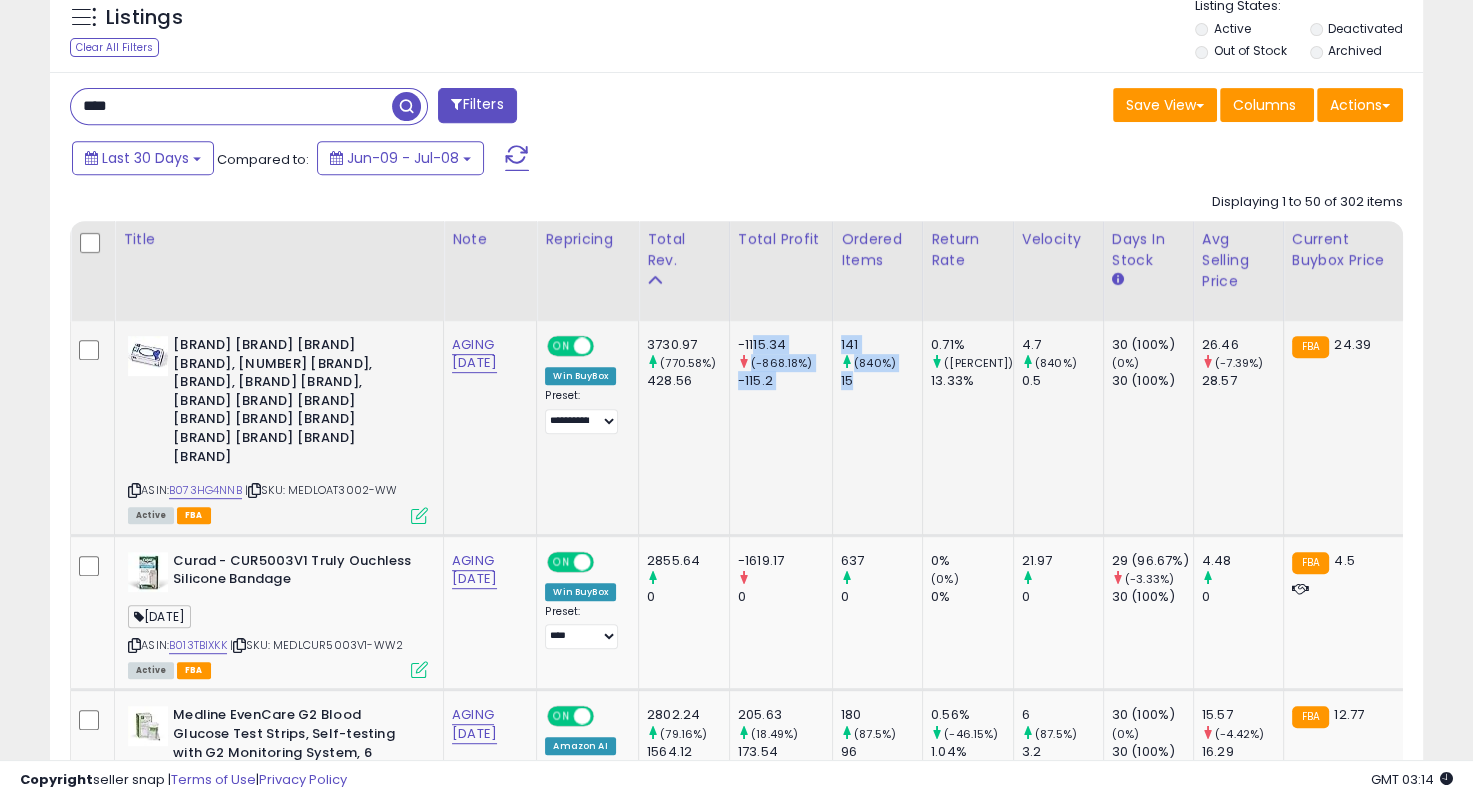 drag, startPoint x: 863, startPoint y: 375, endPoint x: 751, endPoint y: 340, distance: 117.341385 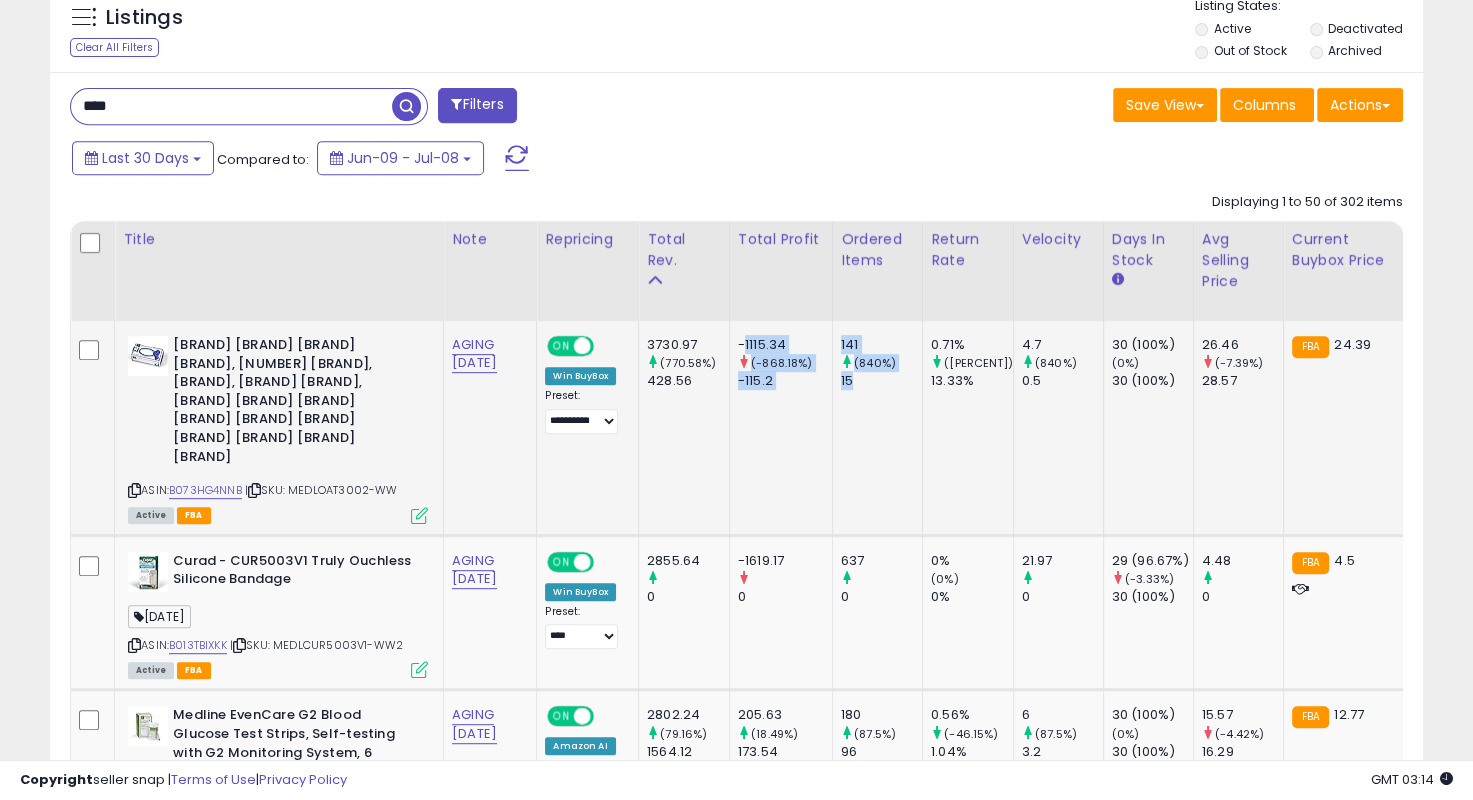 drag, startPoint x: 740, startPoint y: 336, endPoint x: 853, endPoint y: 390, distance: 125.23977 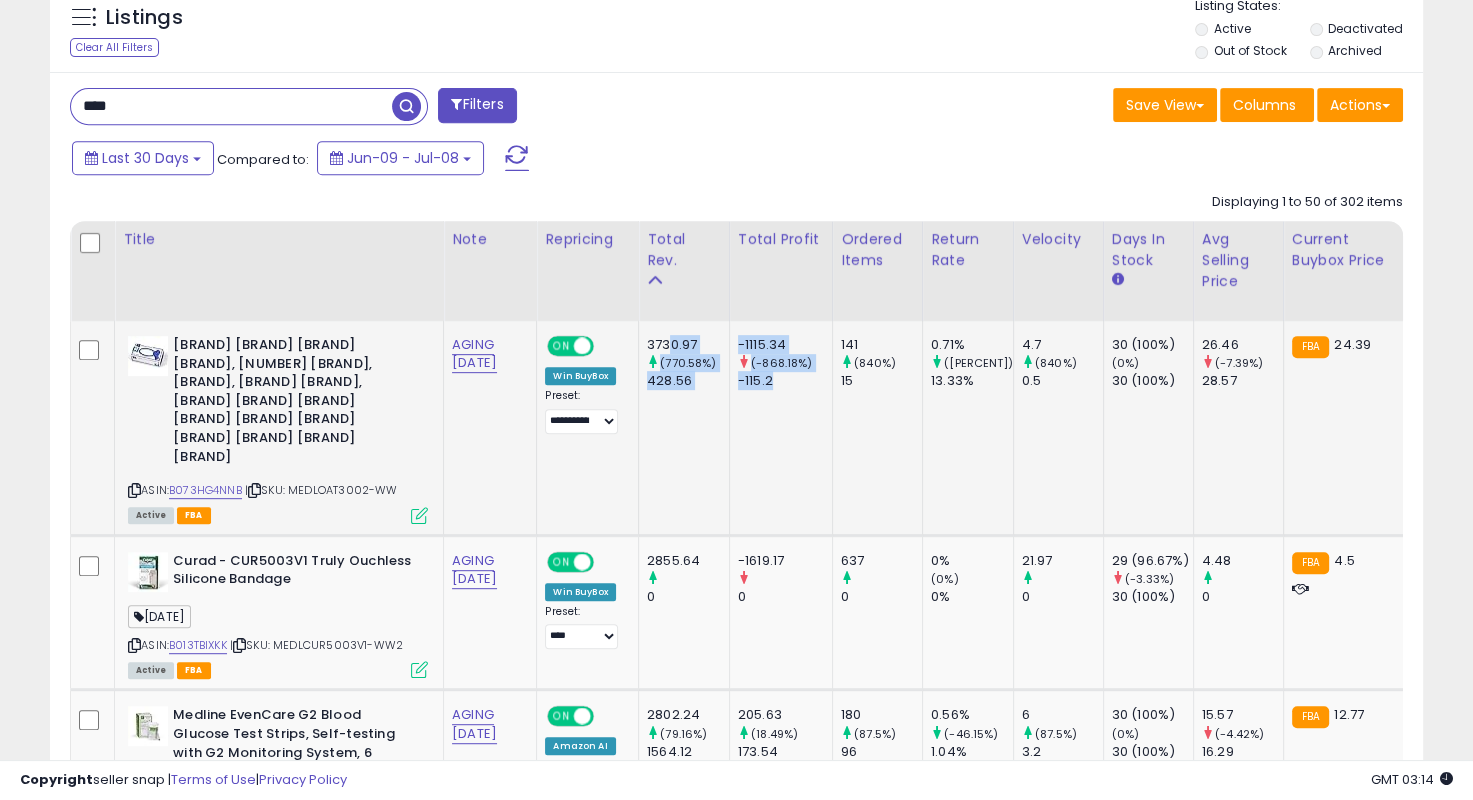 drag, startPoint x: 682, startPoint y: 347, endPoint x: 774, endPoint y: 381, distance: 98.0816 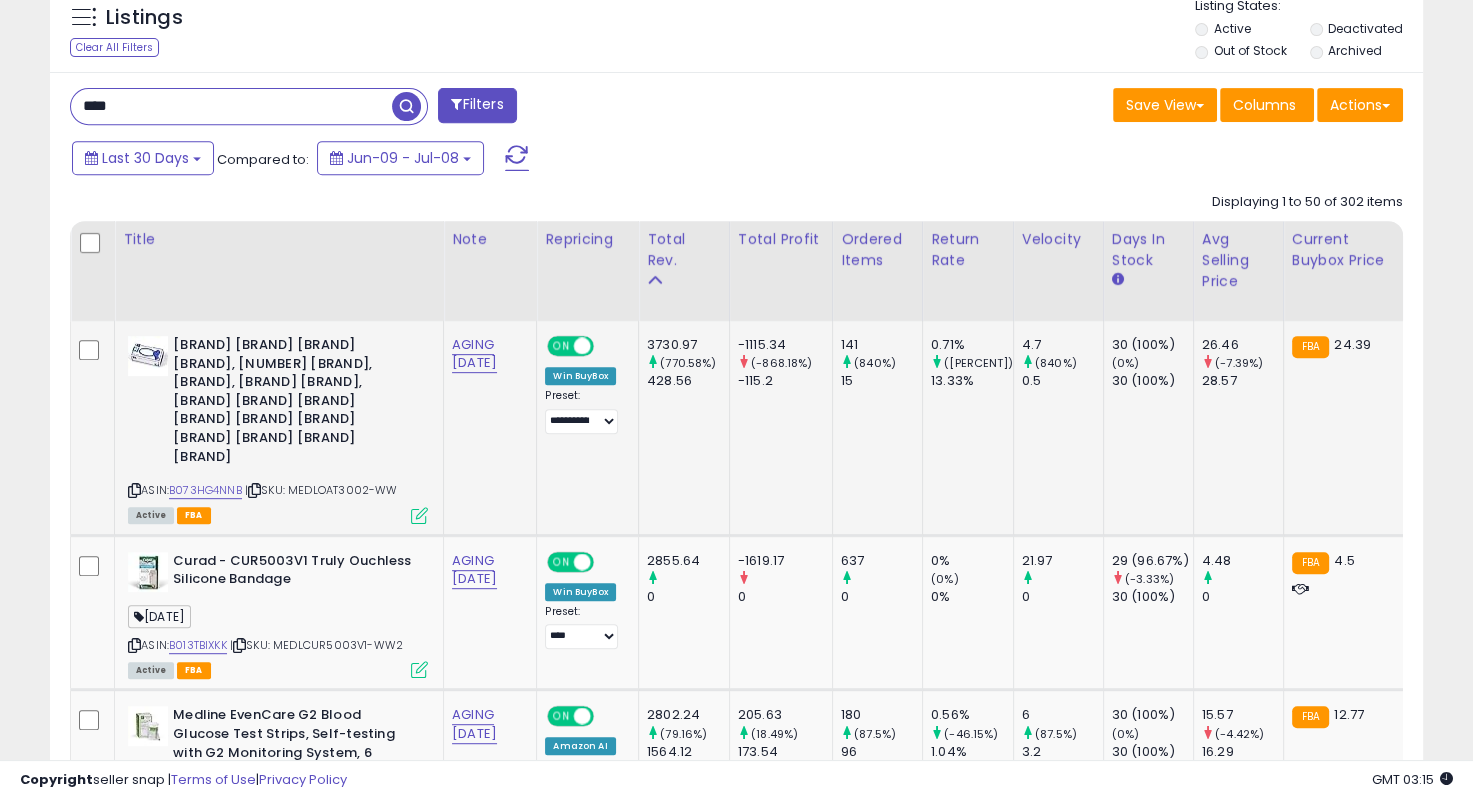 click on "[NUMBER]     ([PERCENT])   [NUMBER]" at bounding box center [777, 363] 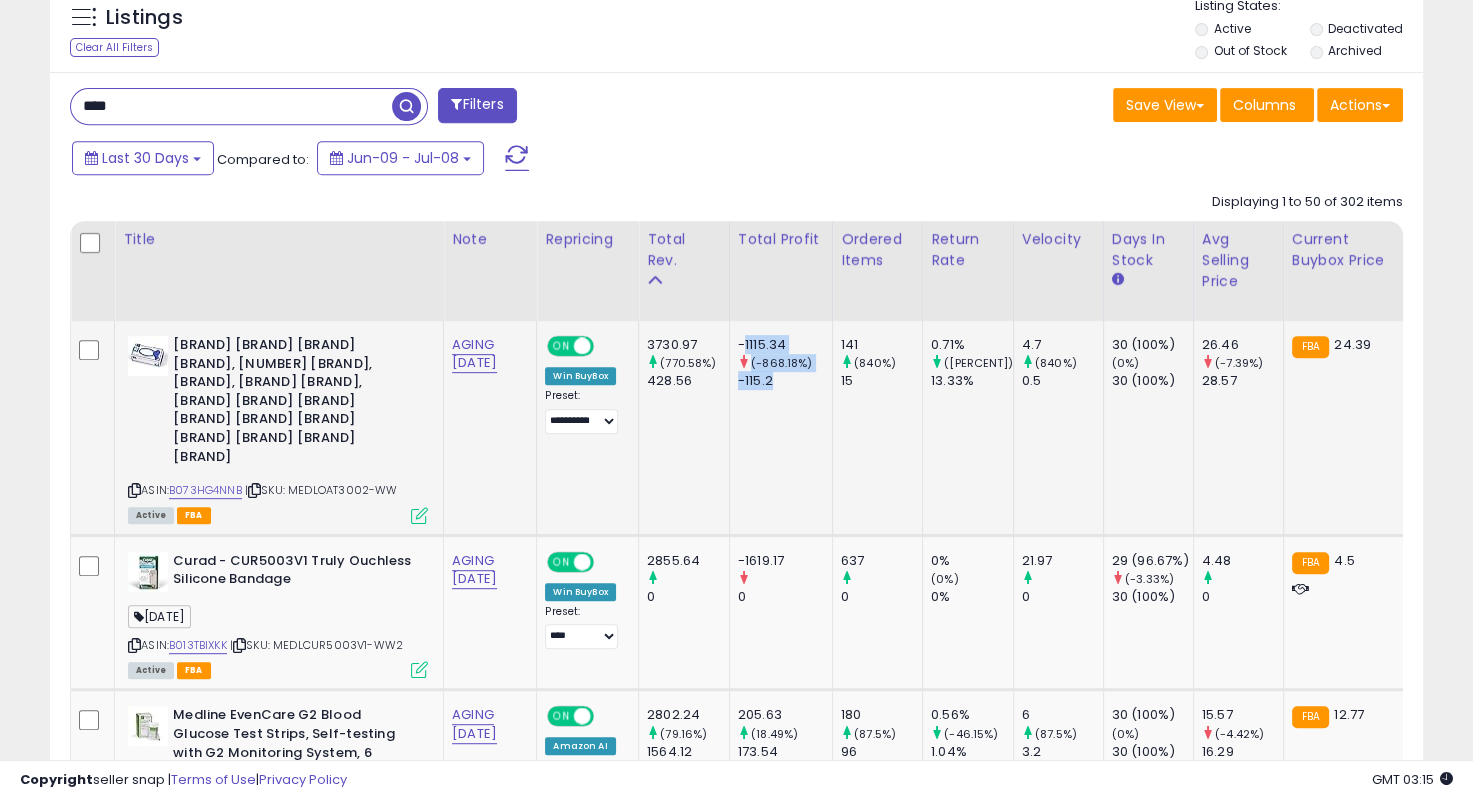 drag, startPoint x: 738, startPoint y: 342, endPoint x: 783, endPoint y: 383, distance: 60.876926 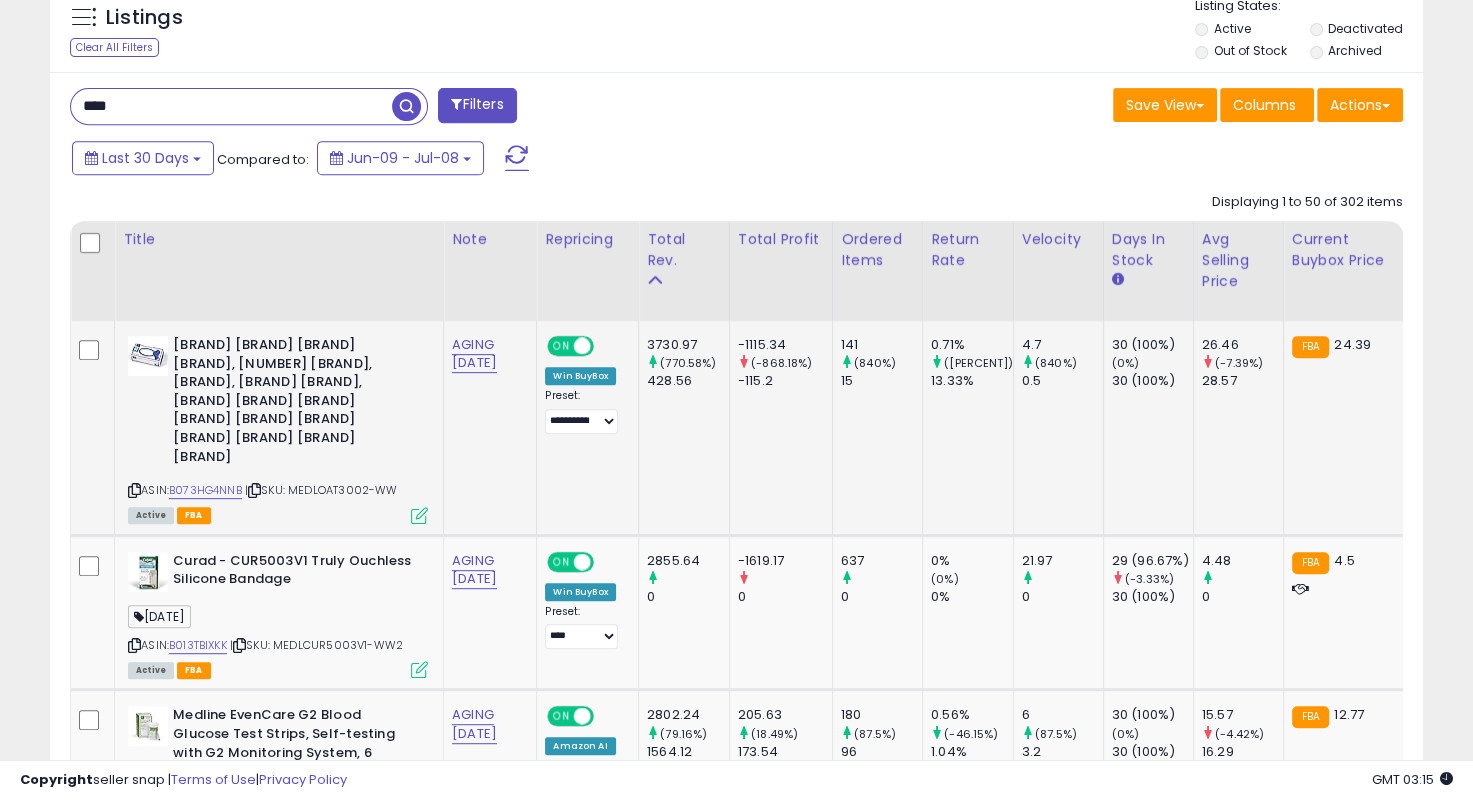 click on "(-868.18%)" at bounding box center (782, 363) 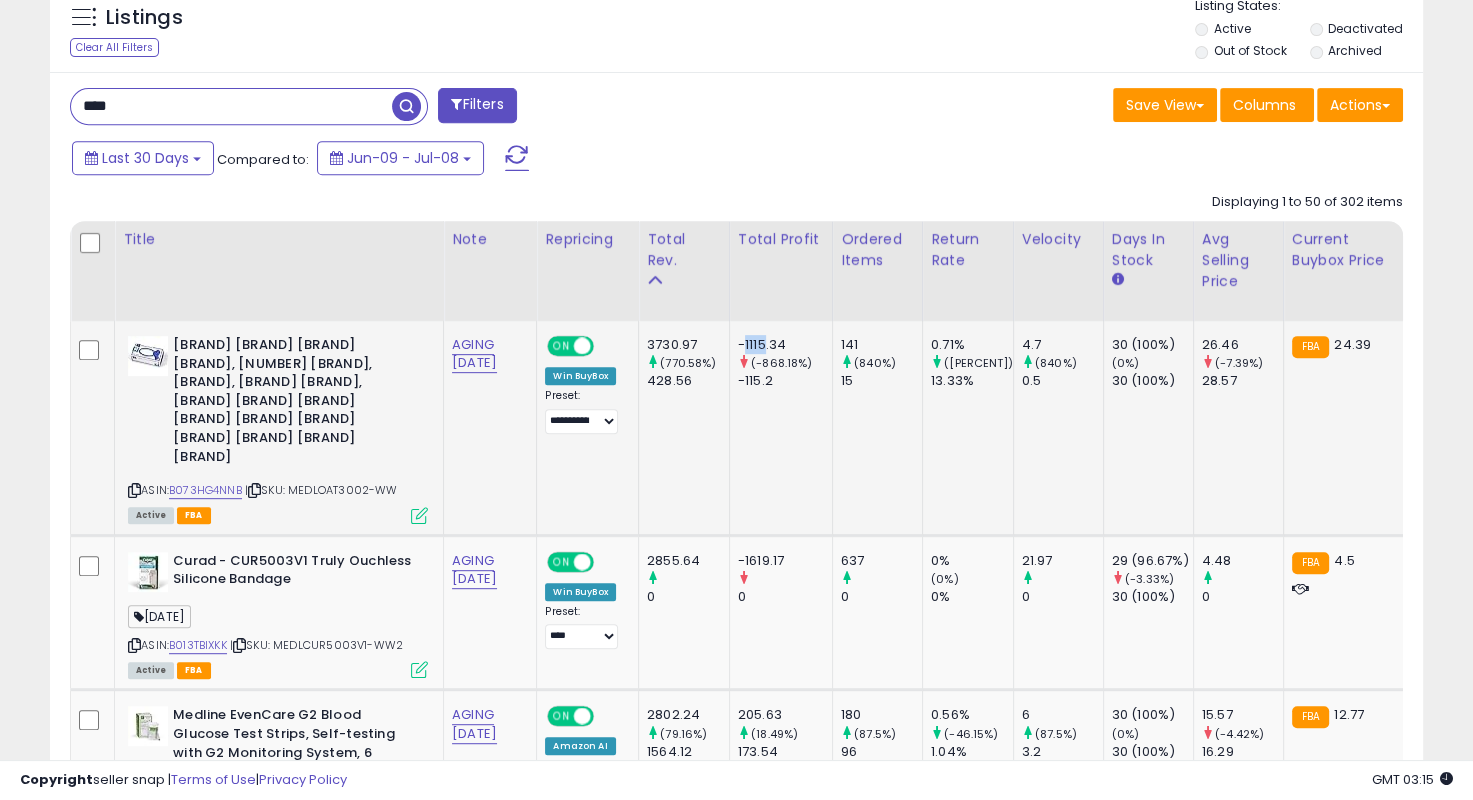 drag, startPoint x: 760, startPoint y: 344, endPoint x: 740, endPoint y: 336, distance: 21.540659 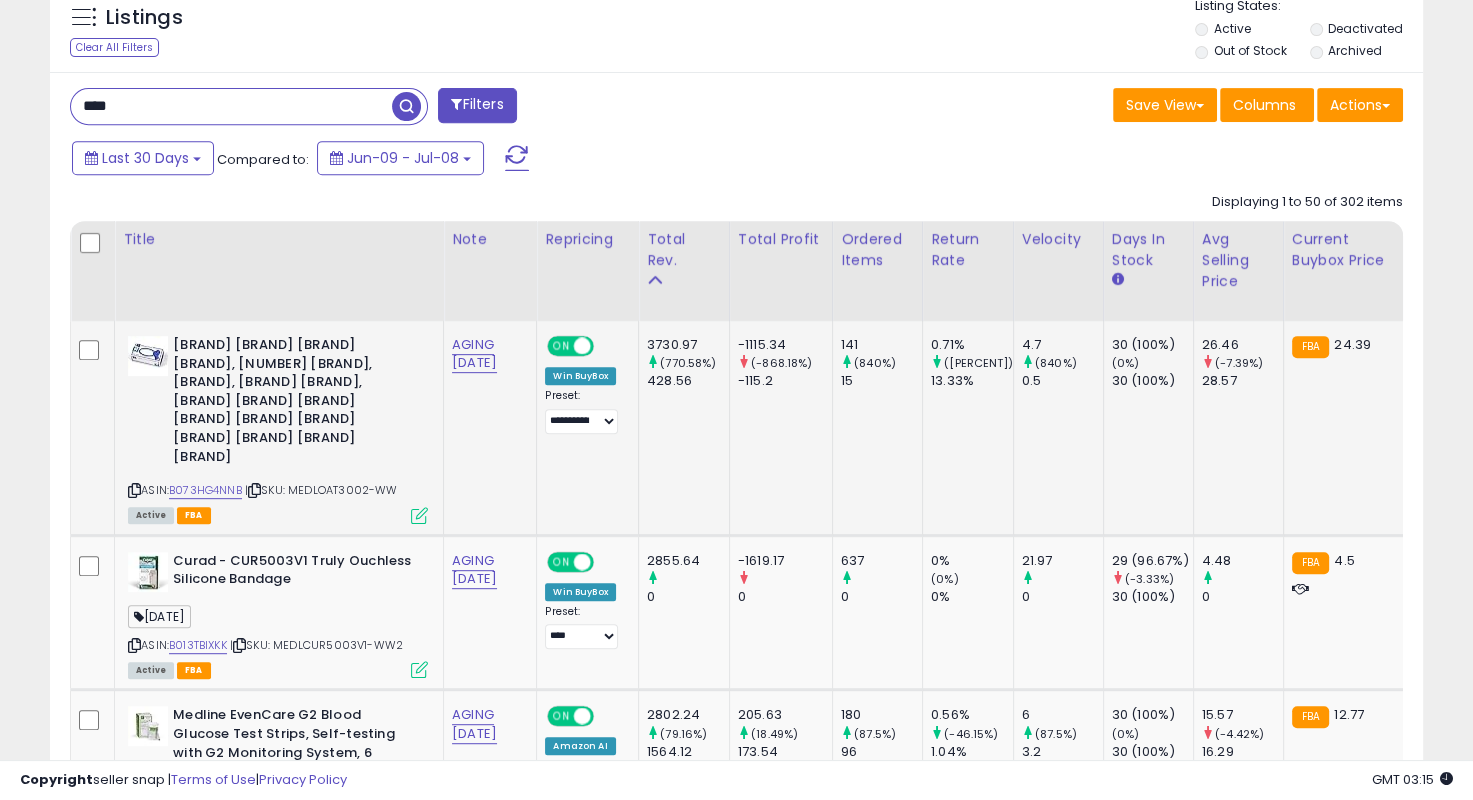 scroll, scrollTop: 0, scrollLeft: 40, axis: horizontal 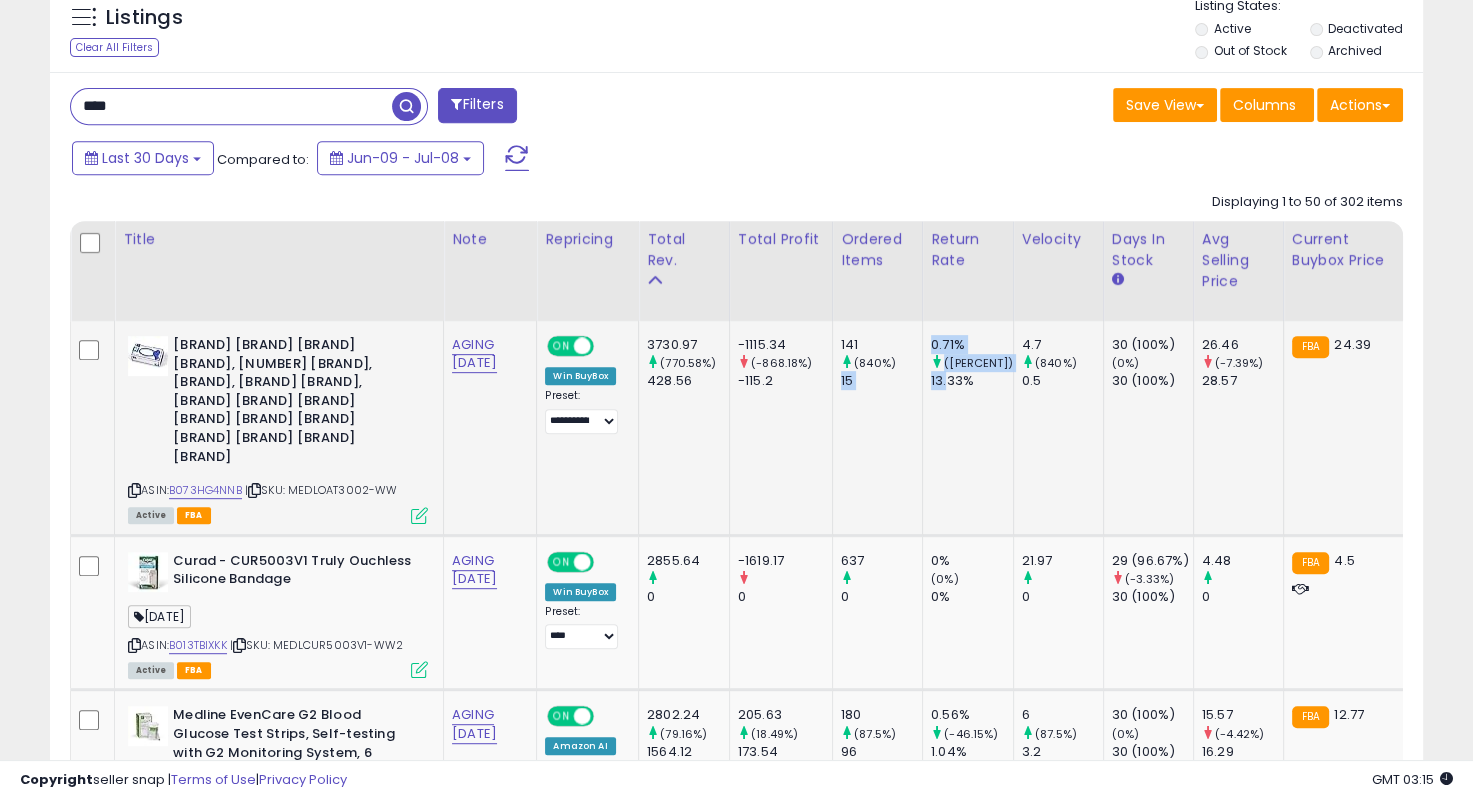 drag, startPoint x: 928, startPoint y: 379, endPoint x: 826, endPoint y: 373, distance: 102.176315 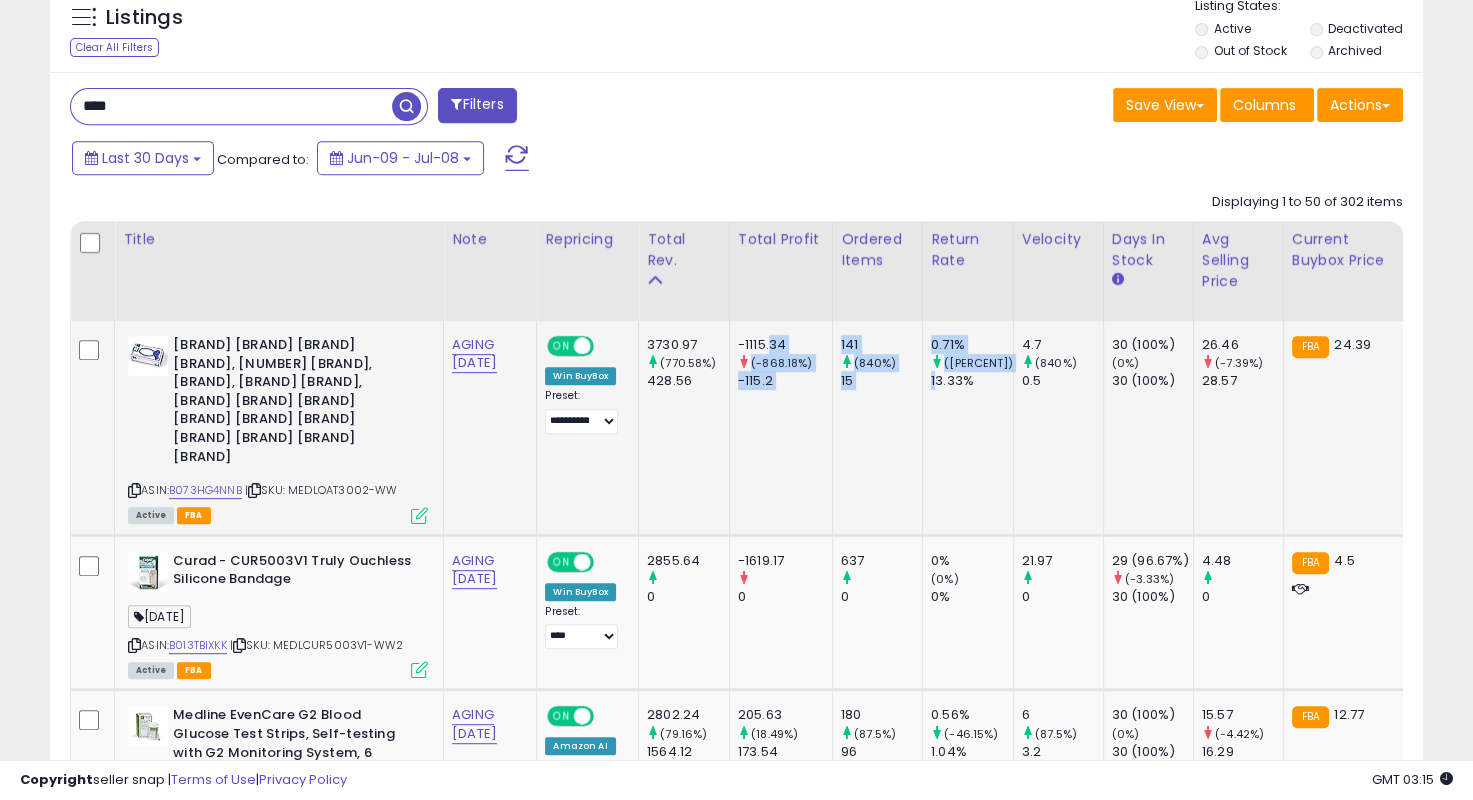 drag, startPoint x: 766, startPoint y: 348, endPoint x: 920, endPoint y: 396, distance: 161.30716 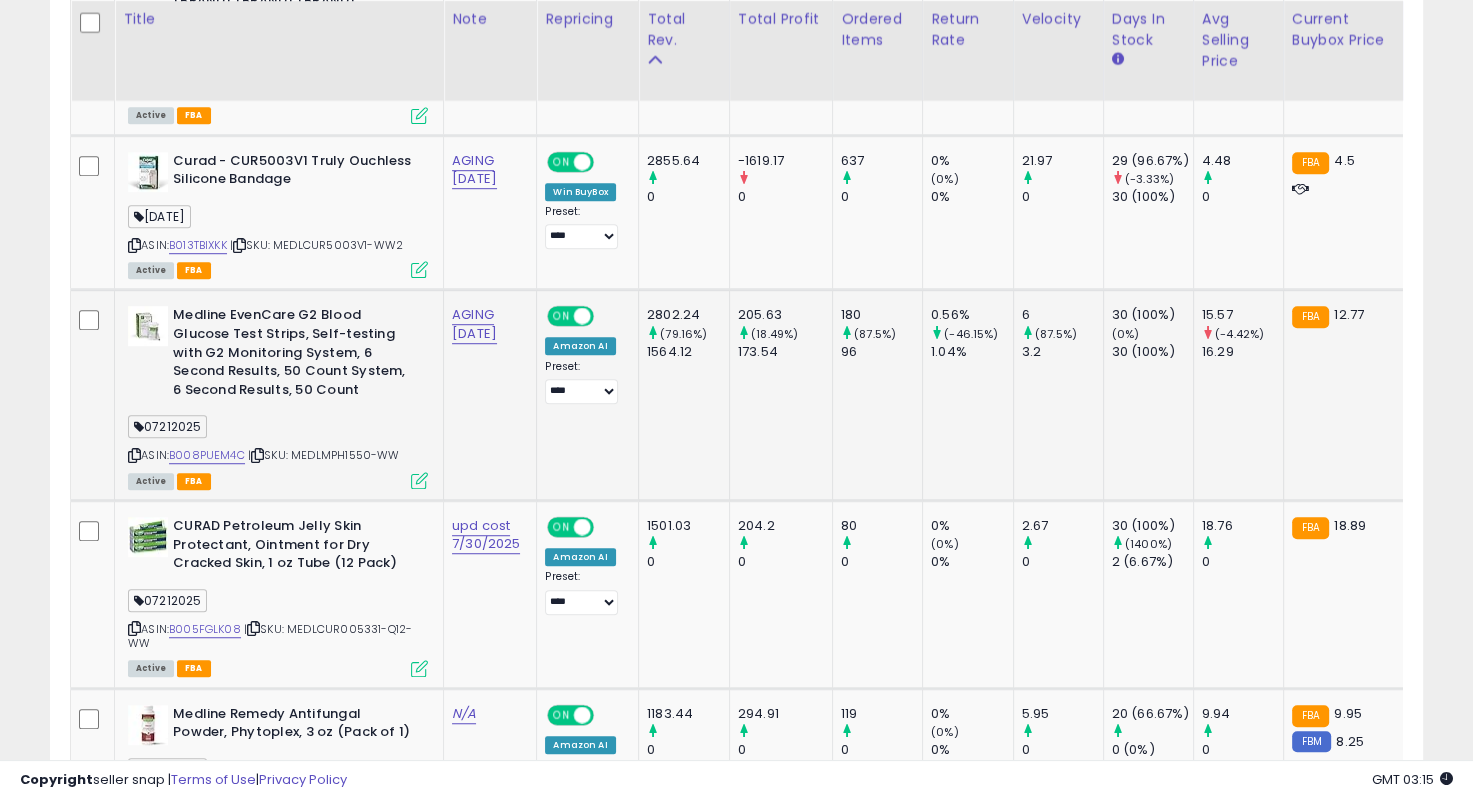 click on "AGING [DATE]" 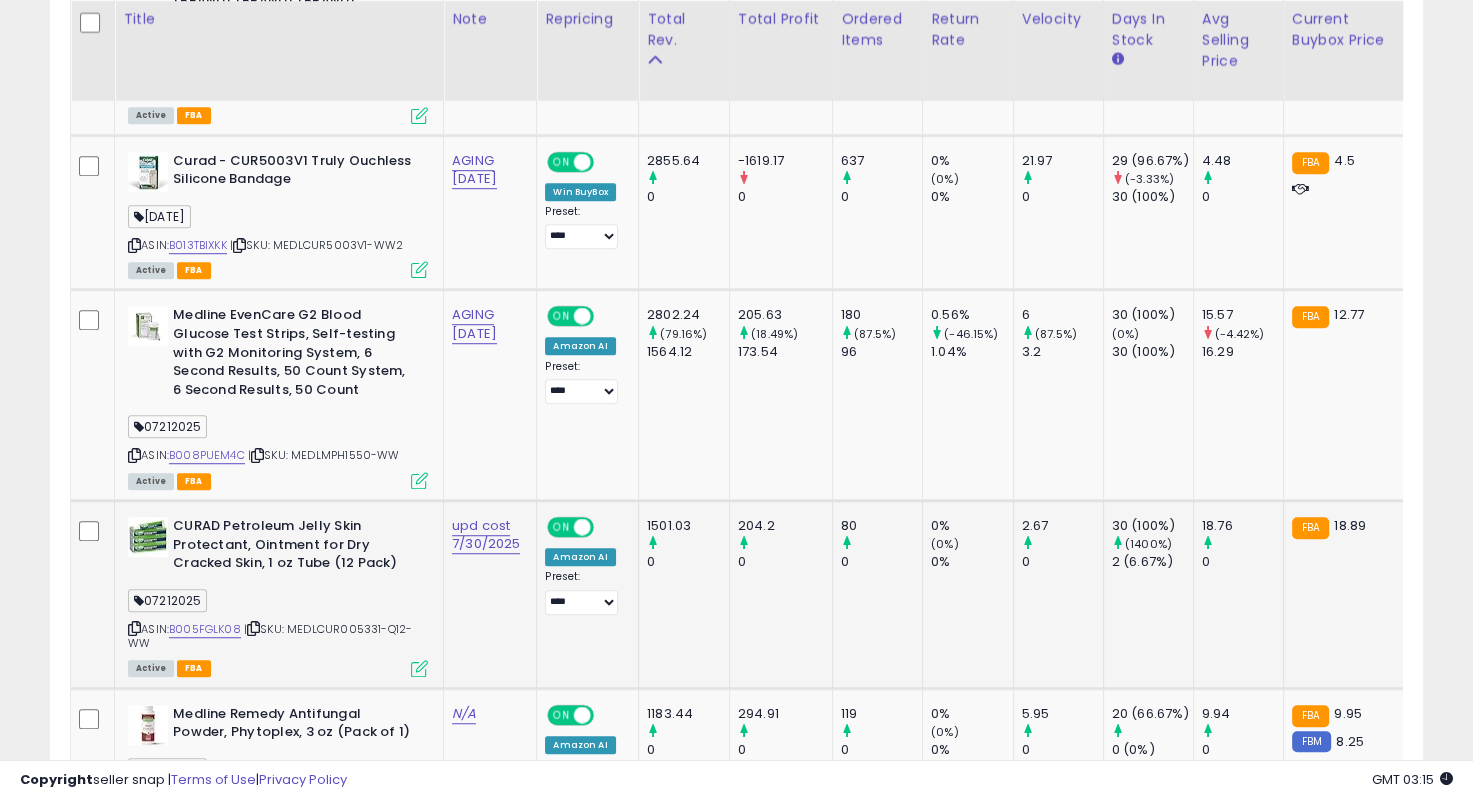 click on "|   SKU: MEDLCUR005331-Q12-WW" at bounding box center (270, 636) 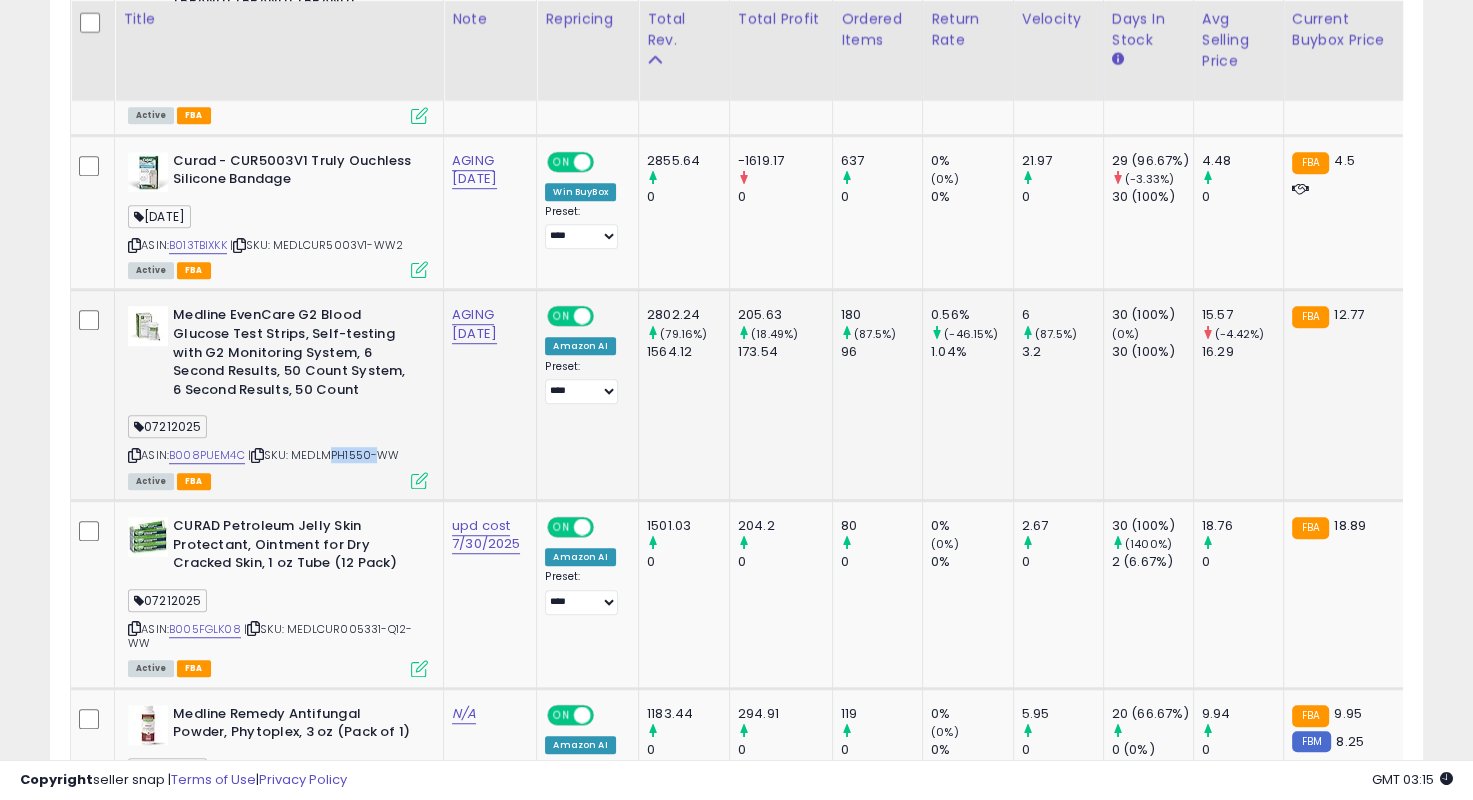 drag, startPoint x: 370, startPoint y: 435, endPoint x: 324, endPoint y: 434, distance: 46.010868 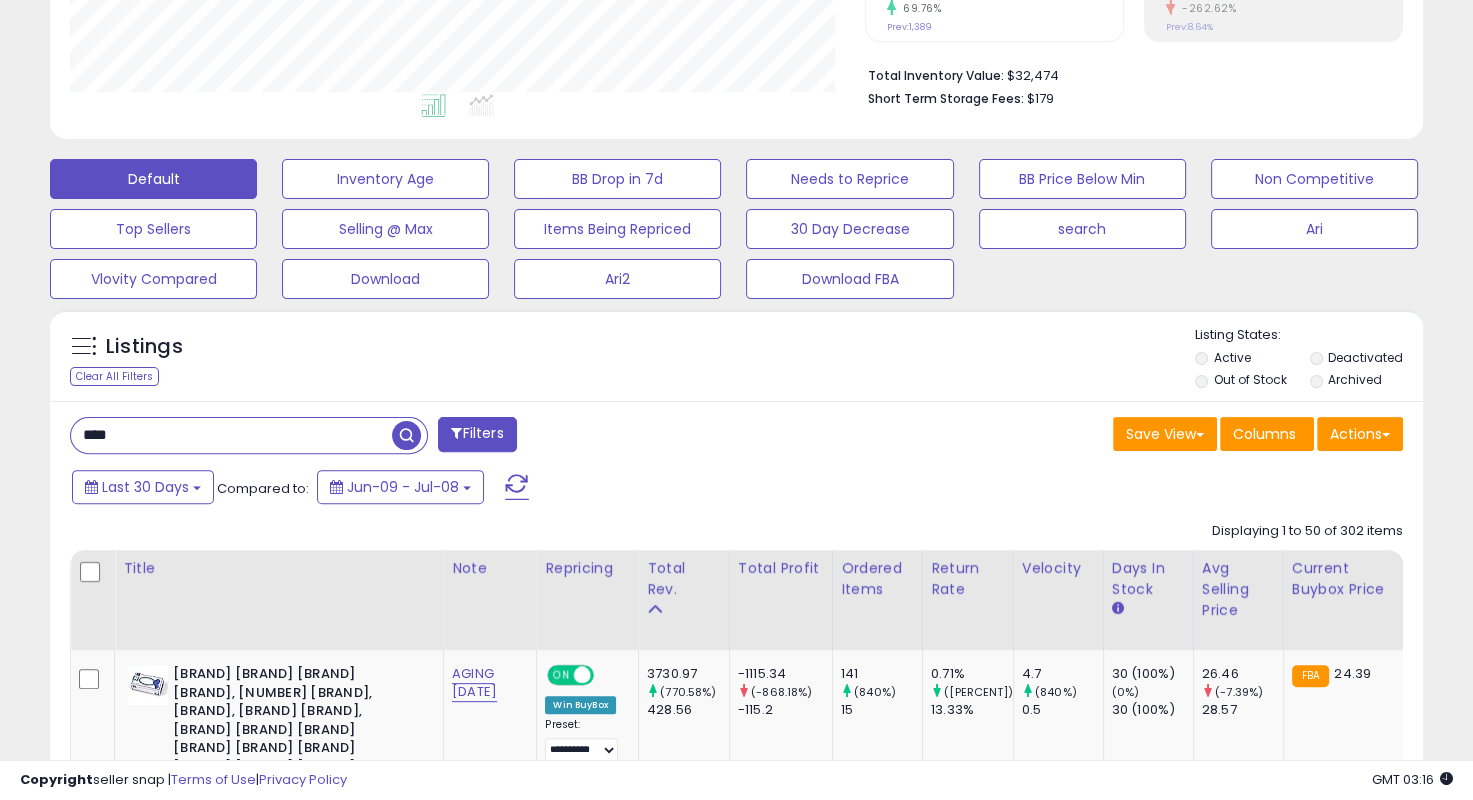 scroll, scrollTop: 600, scrollLeft: 0, axis: vertical 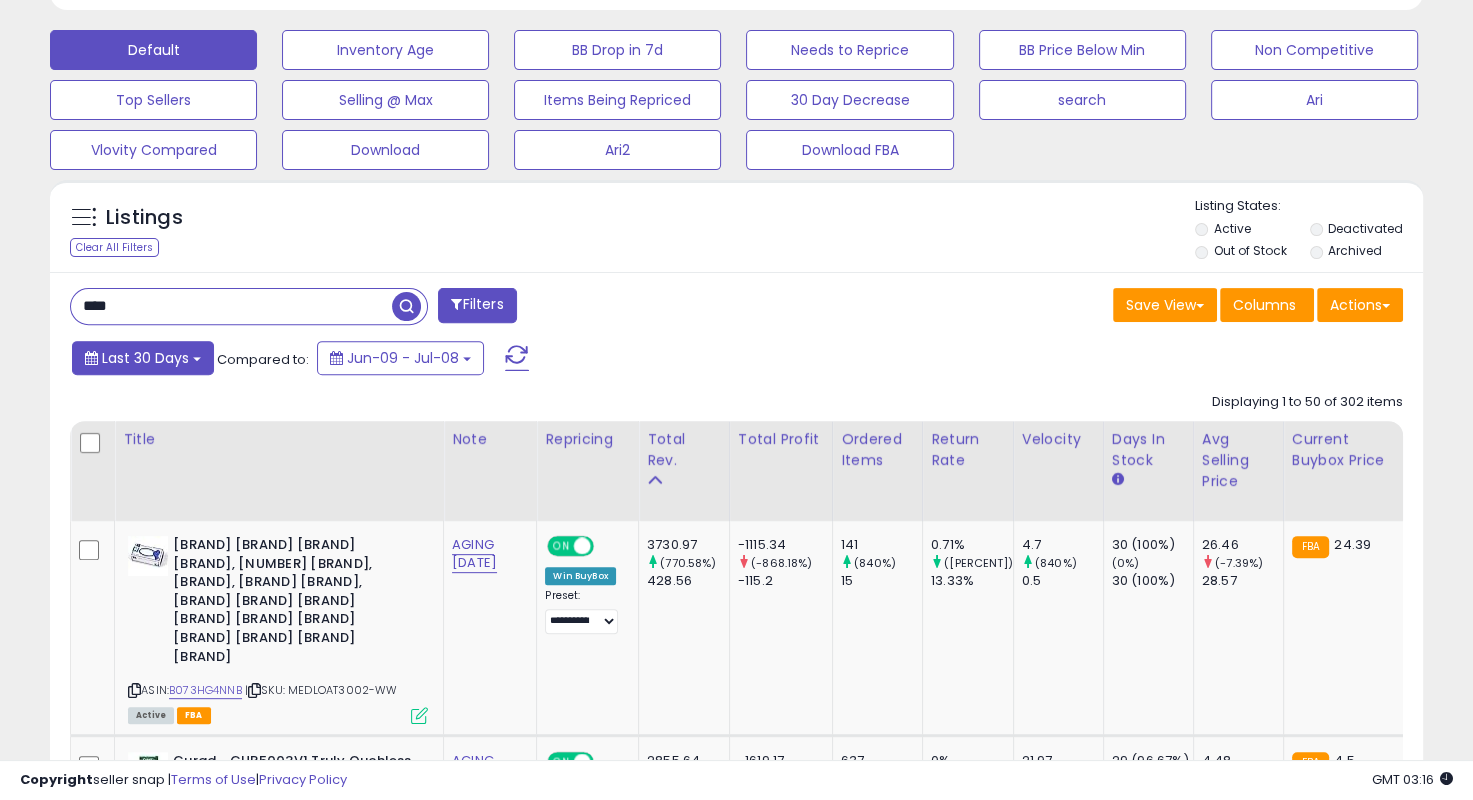 click on "Last 30 Days" at bounding box center (145, 358) 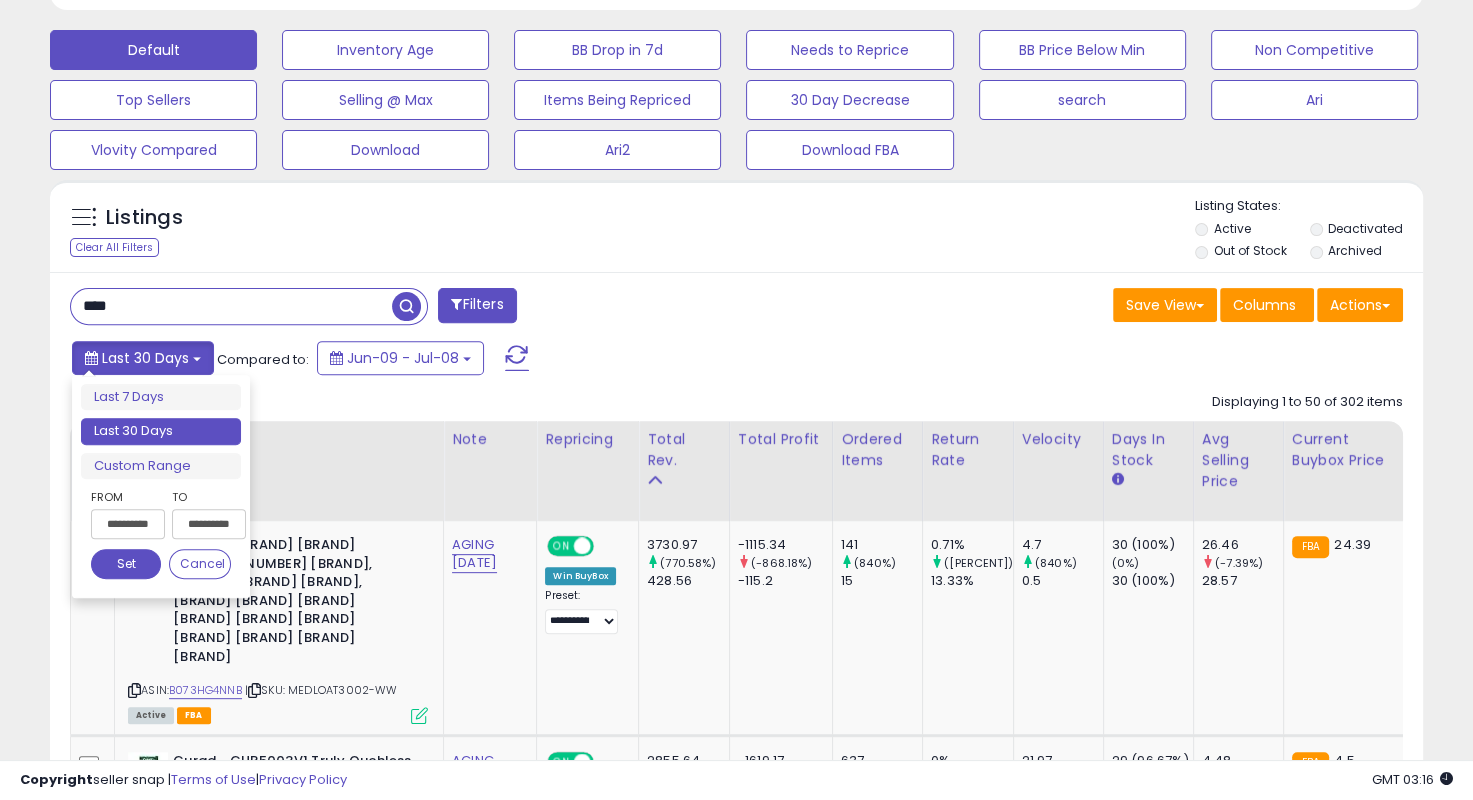 click on "Last 30 Days" at bounding box center (145, 358) 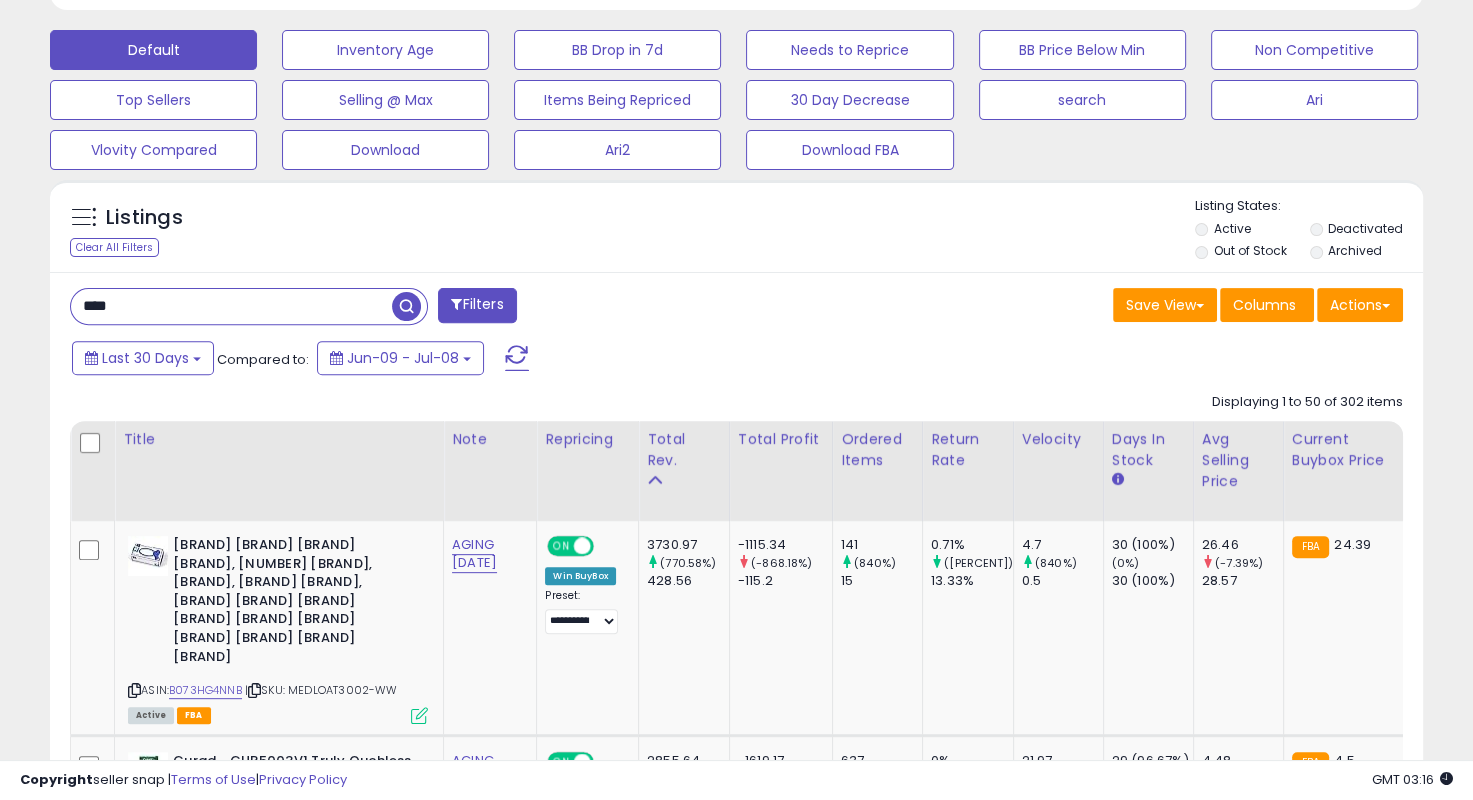 click on "Save View
Save As New View
Update Current View
Columns
Actions
Import  Import Walmart Mapping" at bounding box center (1078, 307) 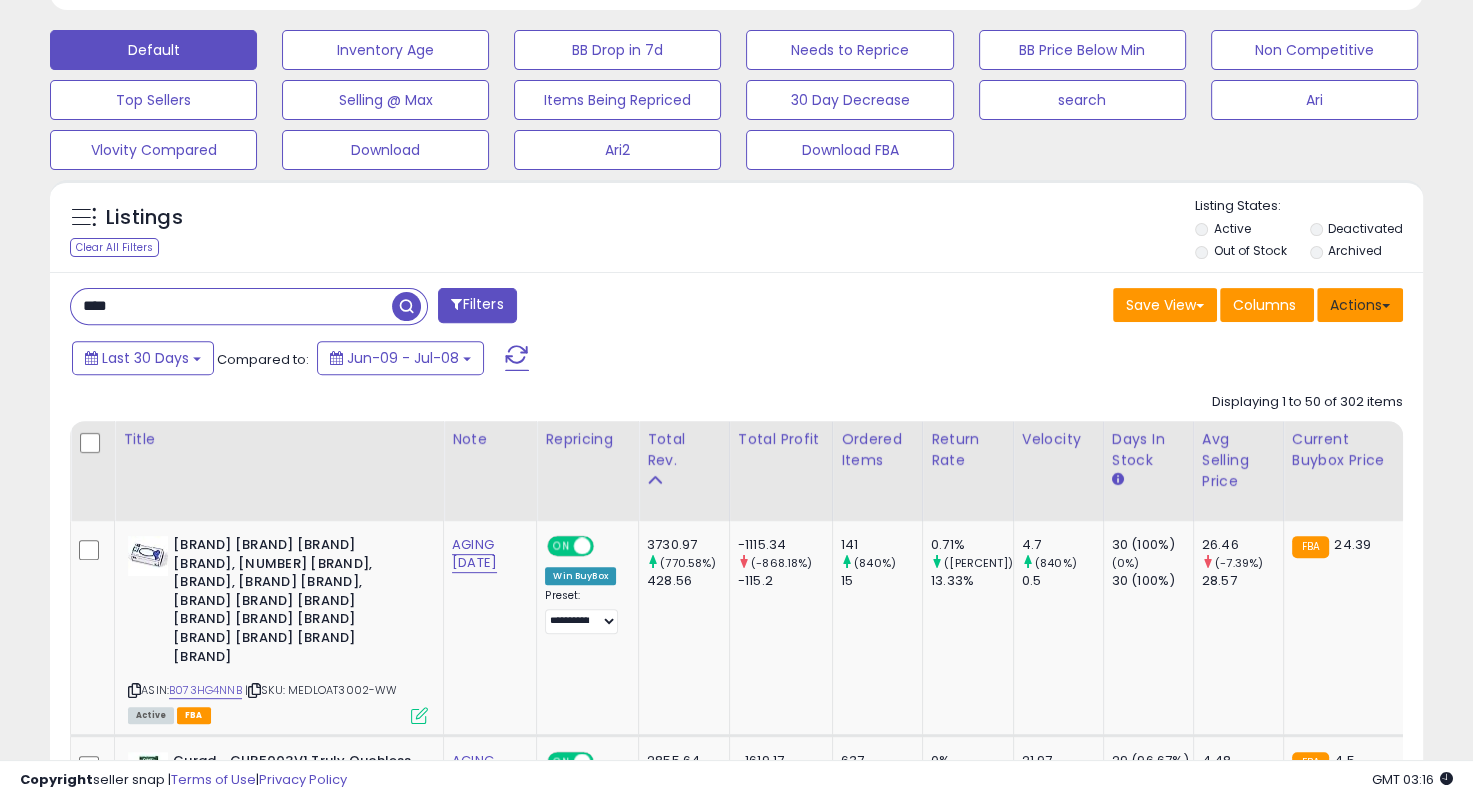 click on "Actions" at bounding box center [1360, 305] 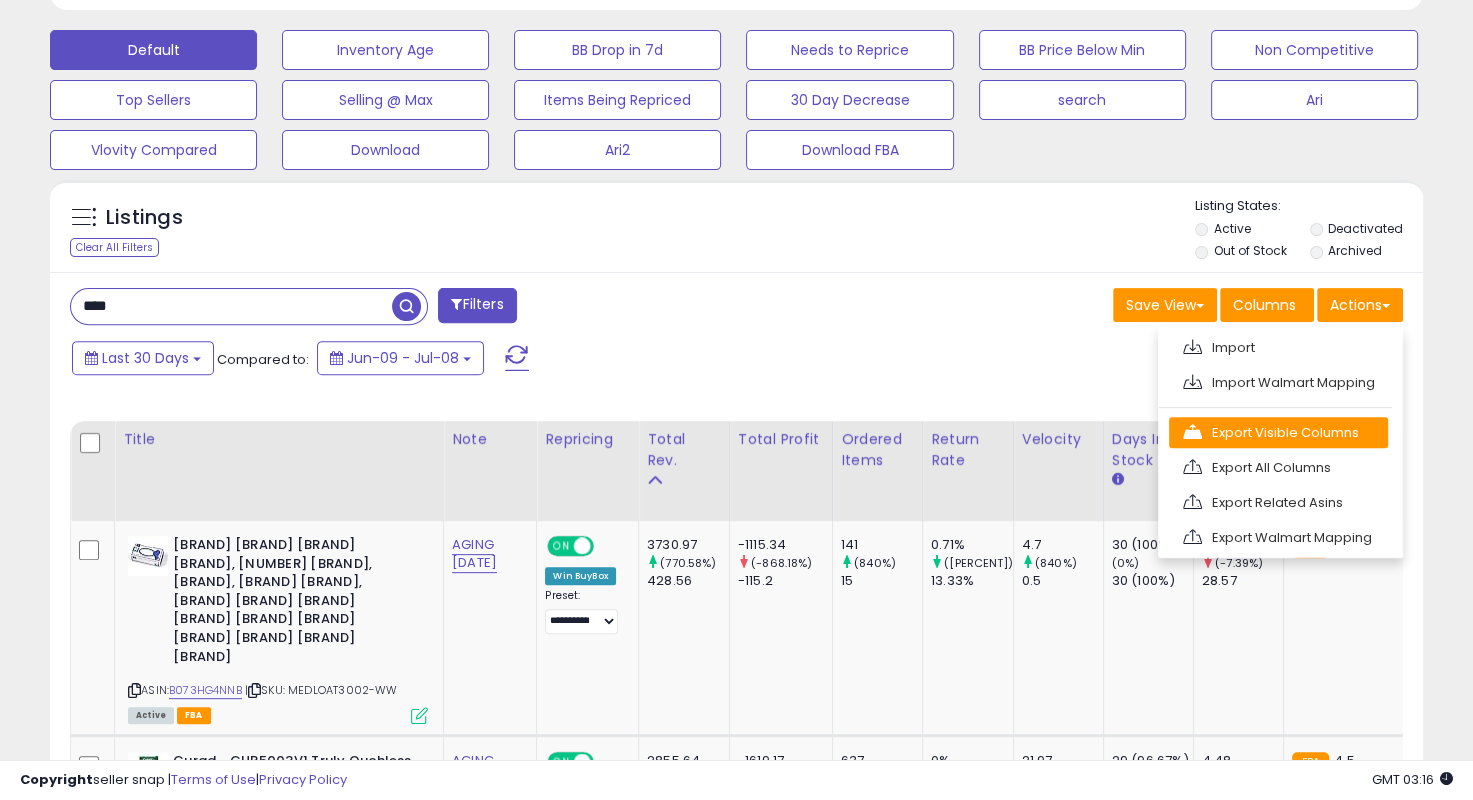 click on "Export Visible Columns" at bounding box center (1278, 432) 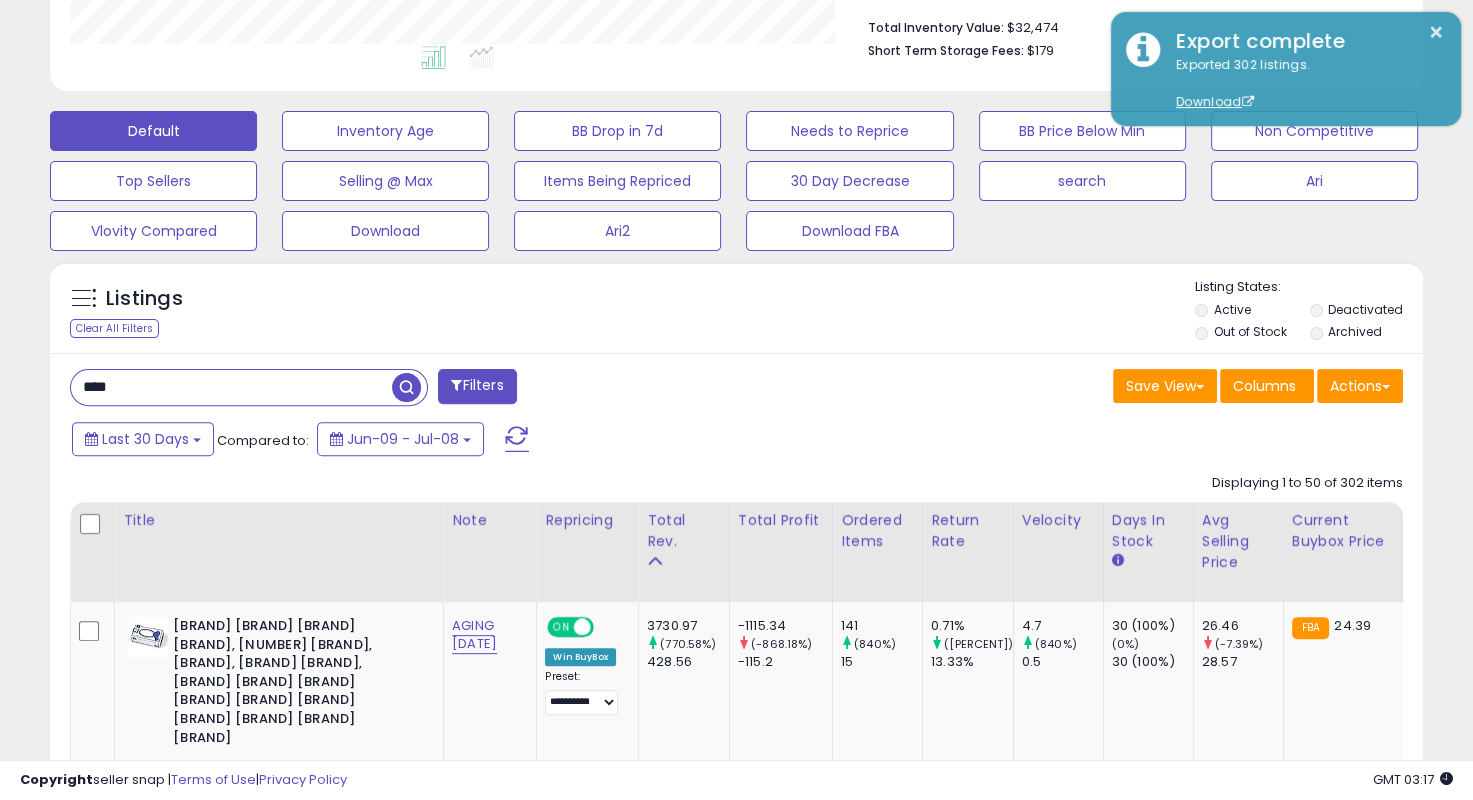 scroll, scrollTop: 600, scrollLeft: 0, axis: vertical 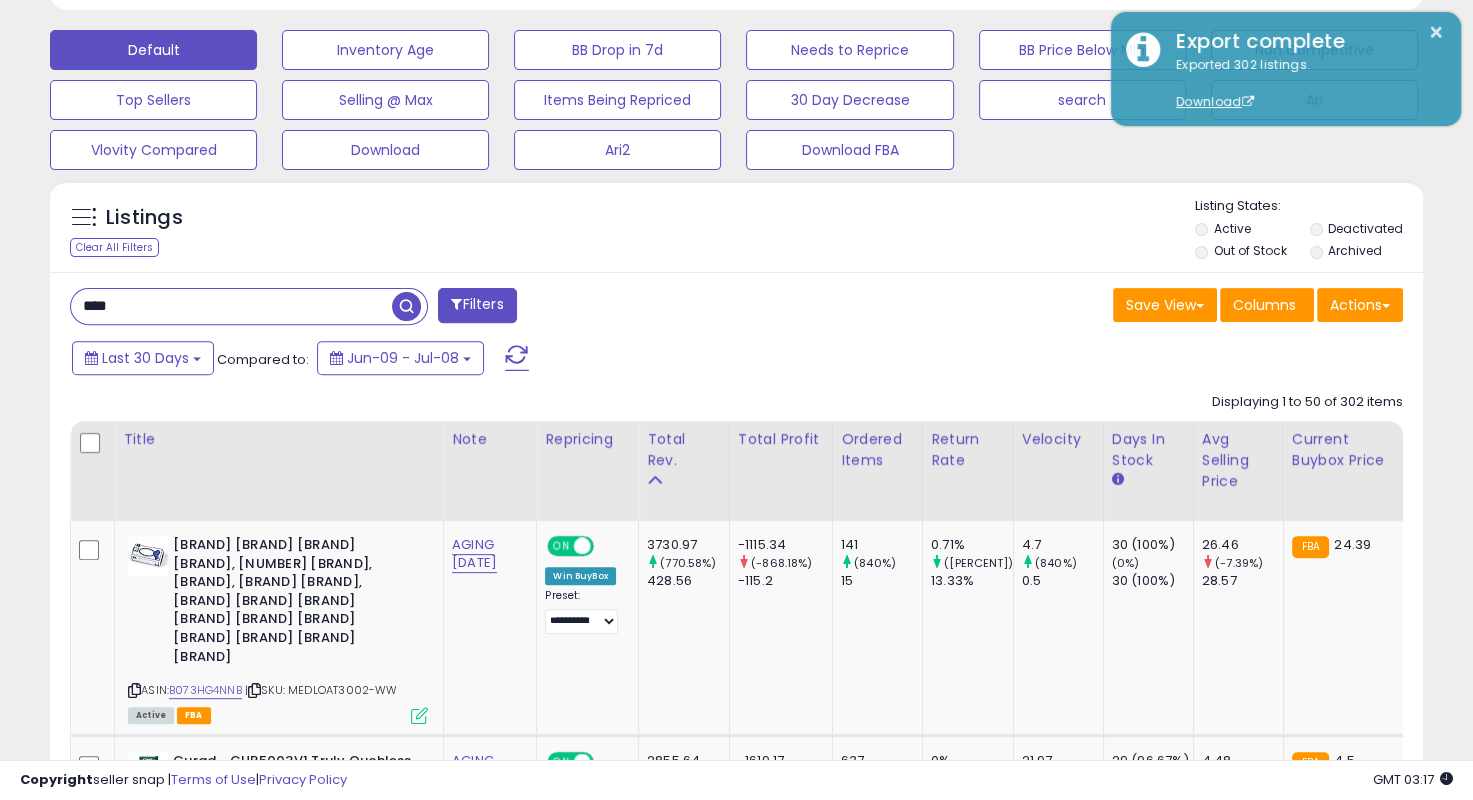 click on "****" at bounding box center [231, 306] 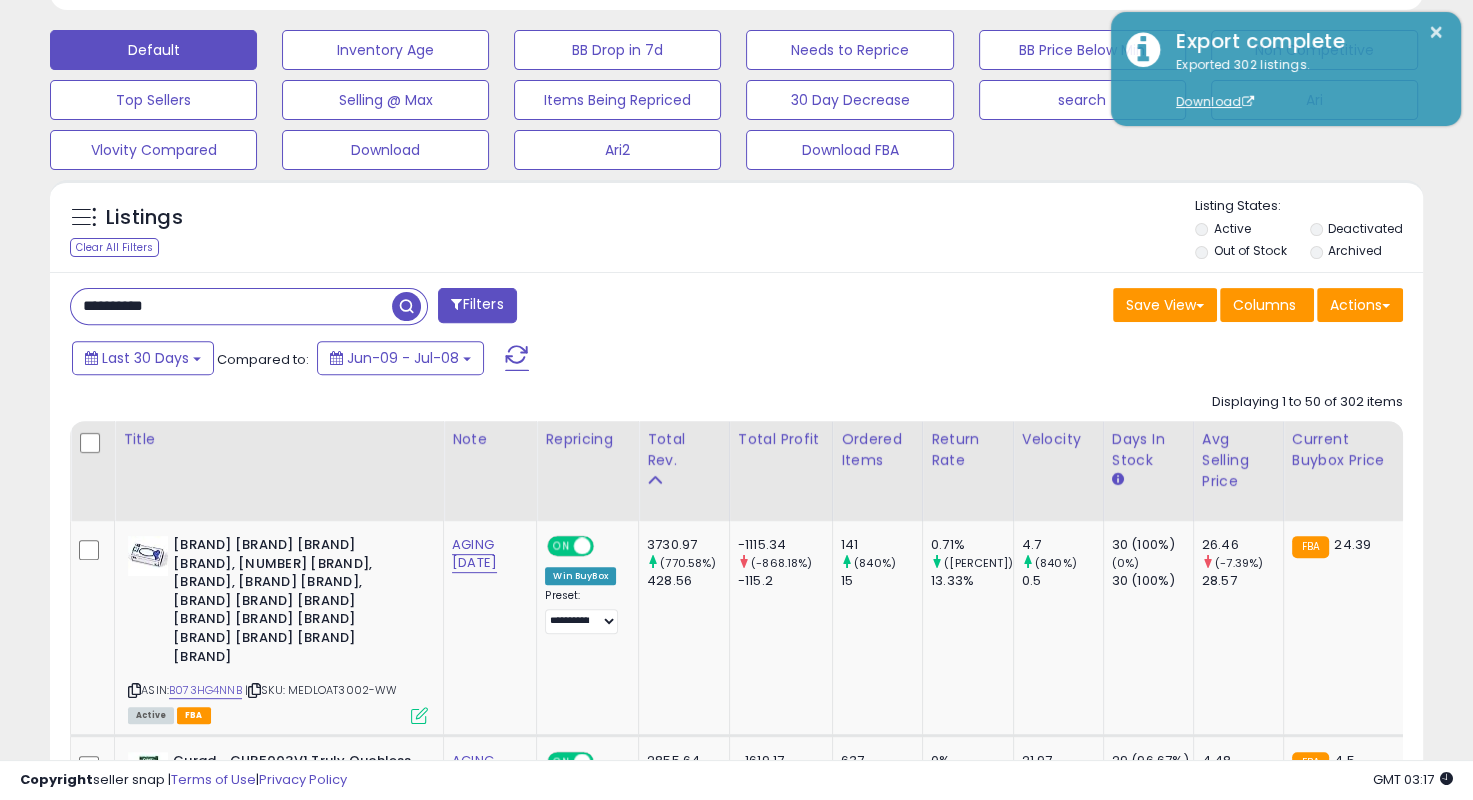 click at bounding box center [406, 306] 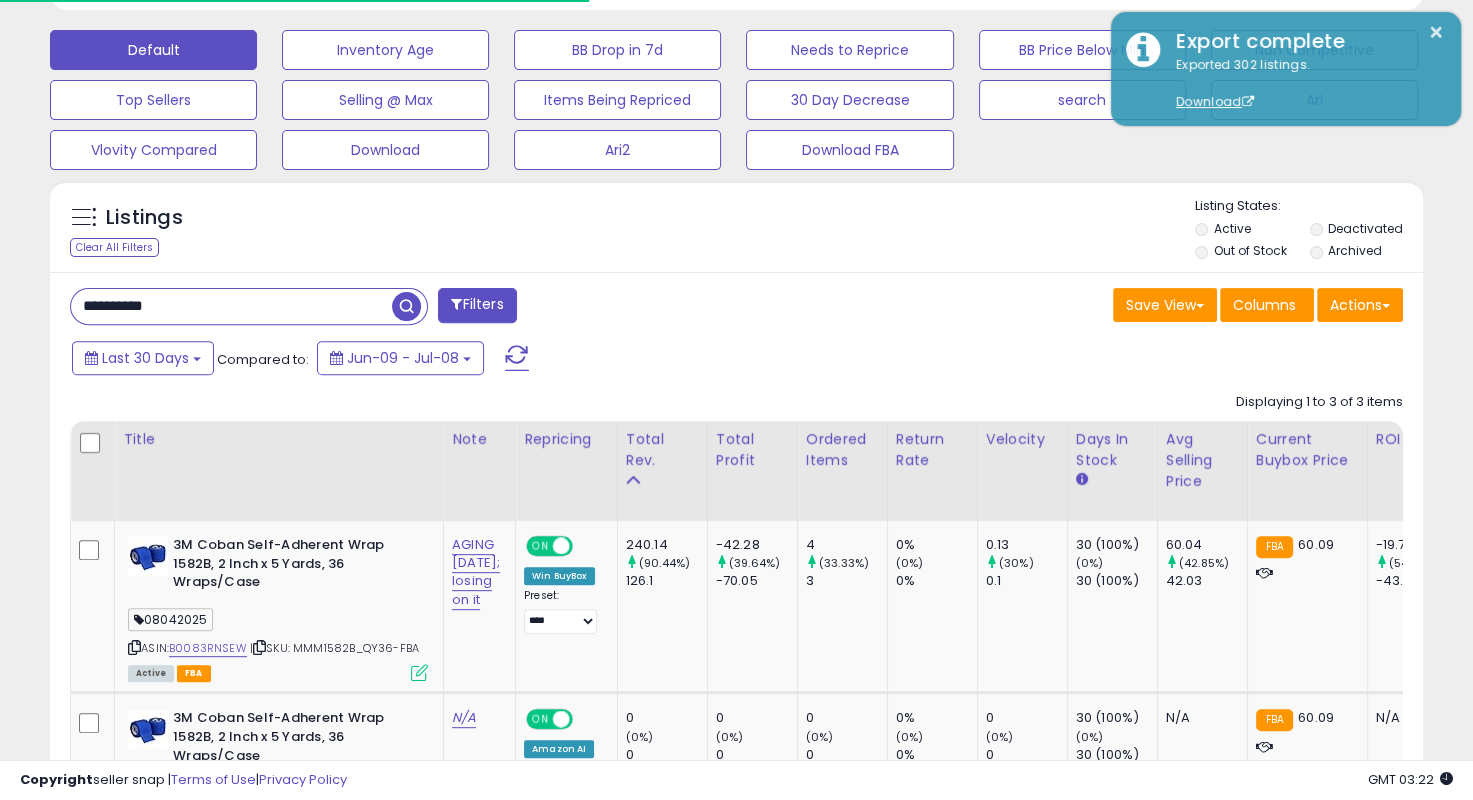 scroll, scrollTop: 509, scrollLeft: 0, axis: vertical 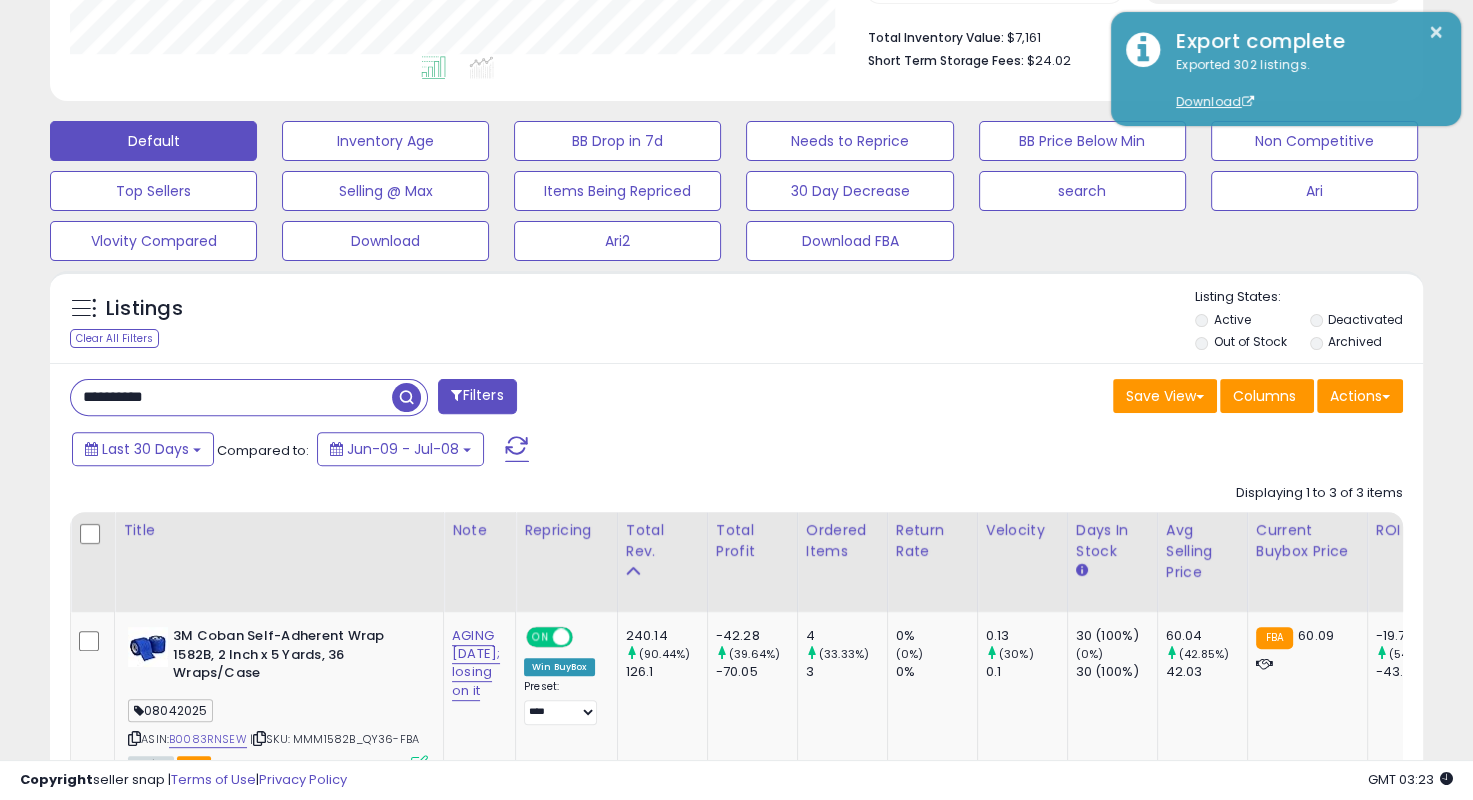 click on "Save View
Save As New View
Update Current View
Columns
Actions
Import  Import Walmart Mapping" at bounding box center [1078, 398] 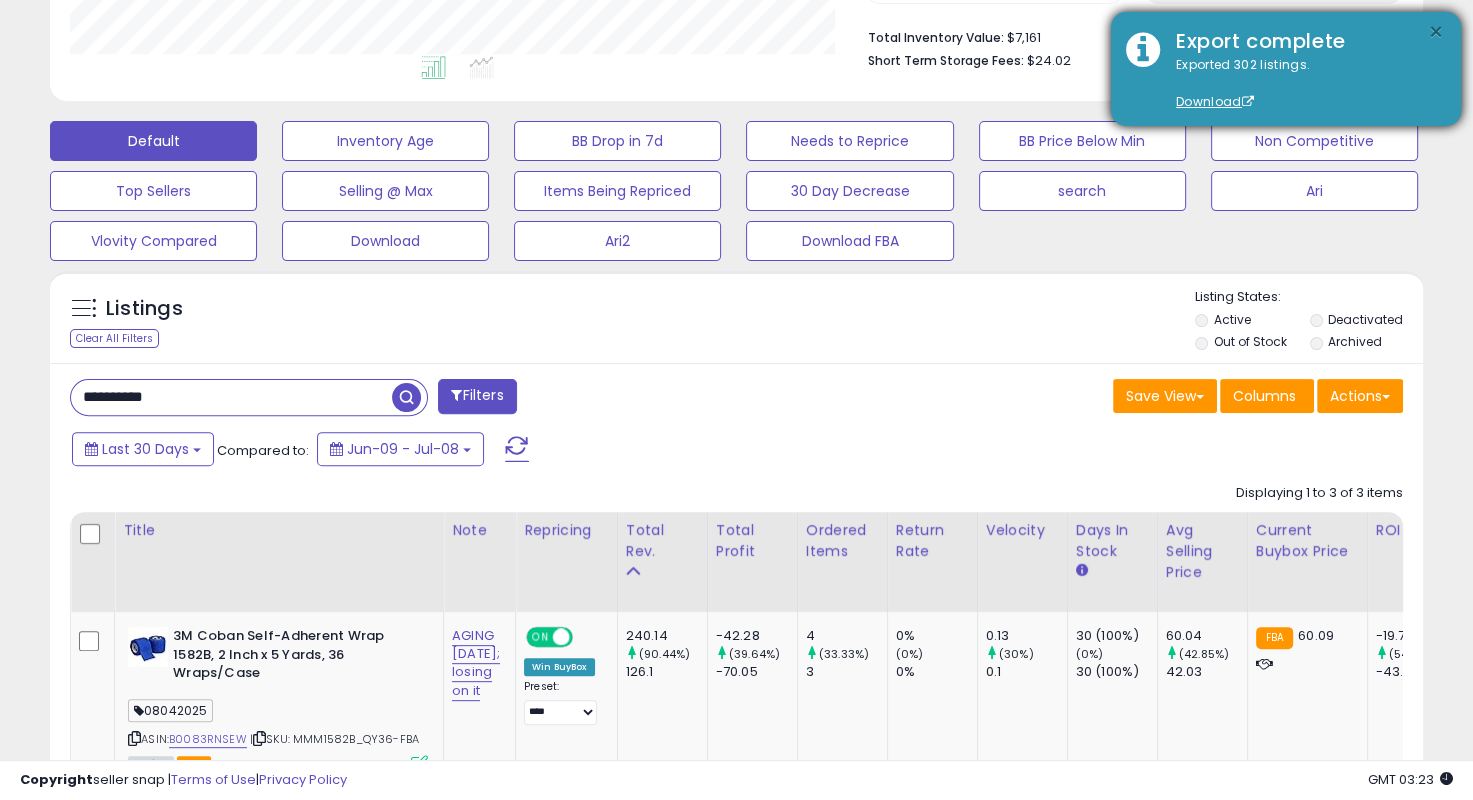 click on "×" at bounding box center [1436, 32] 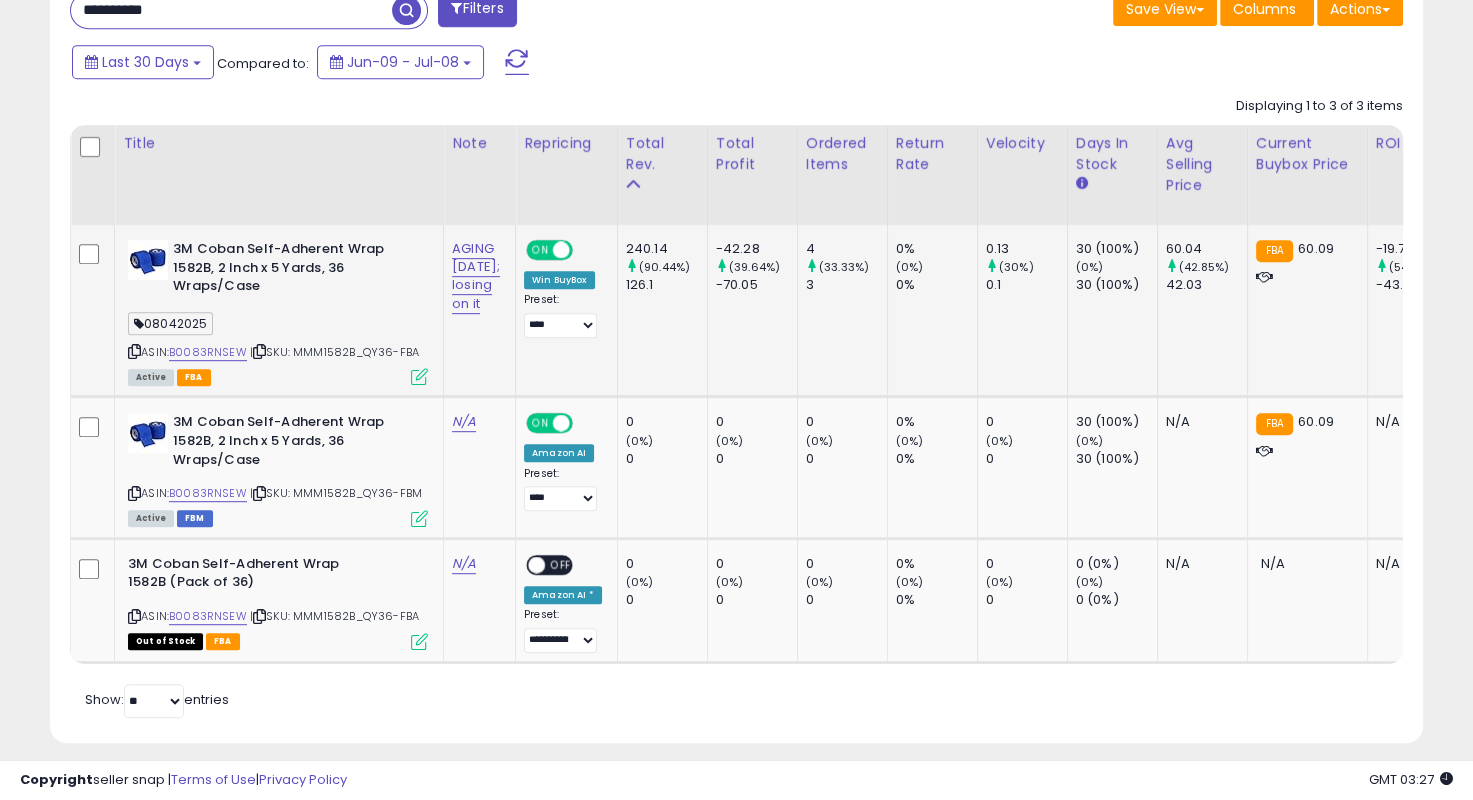 scroll, scrollTop: 909, scrollLeft: 0, axis: vertical 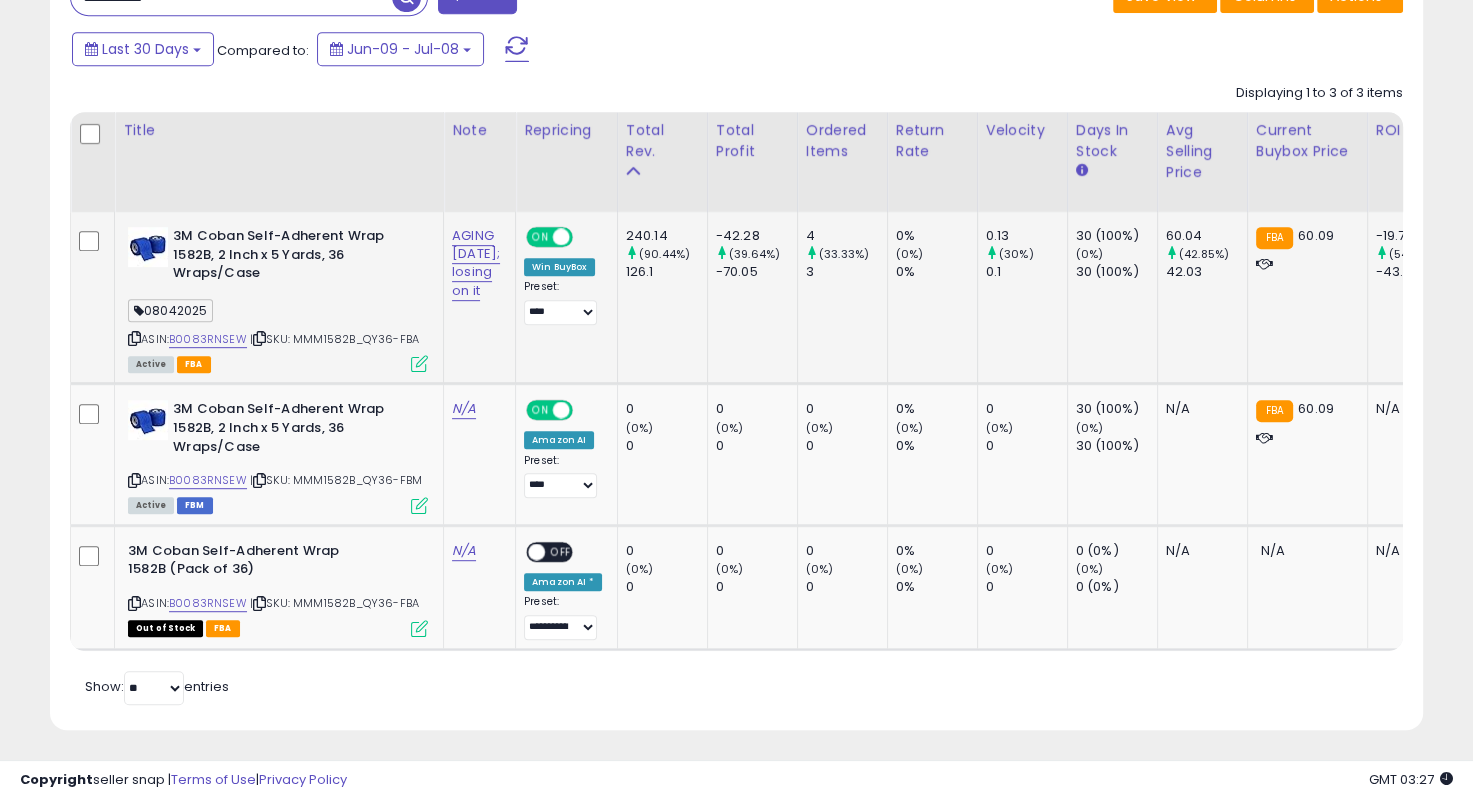drag, startPoint x: 711, startPoint y: 308, endPoint x: 731, endPoint y: 314, distance: 20.880613 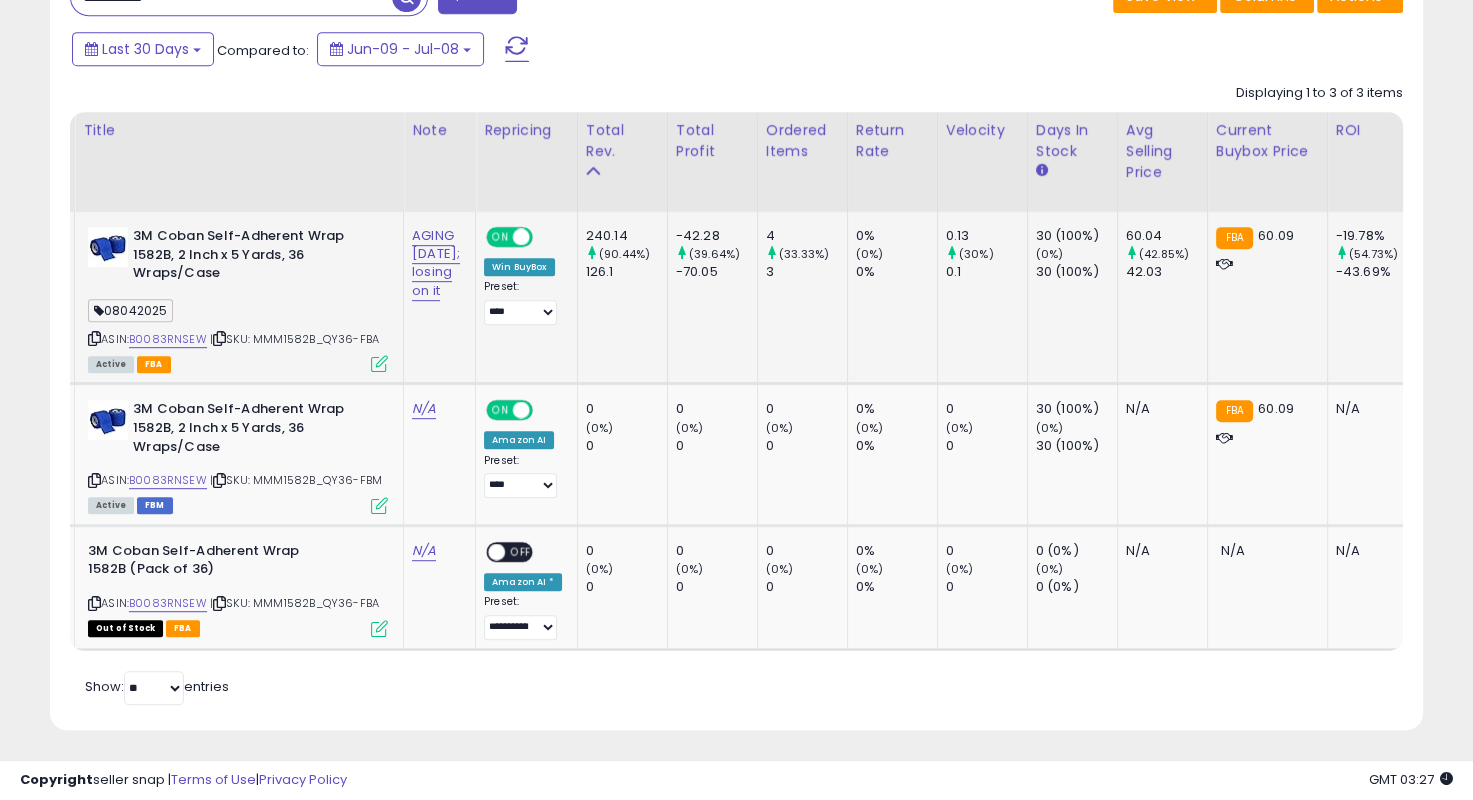 scroll, scrollTop: 0, scrollLeft: 123, axis: horizontal 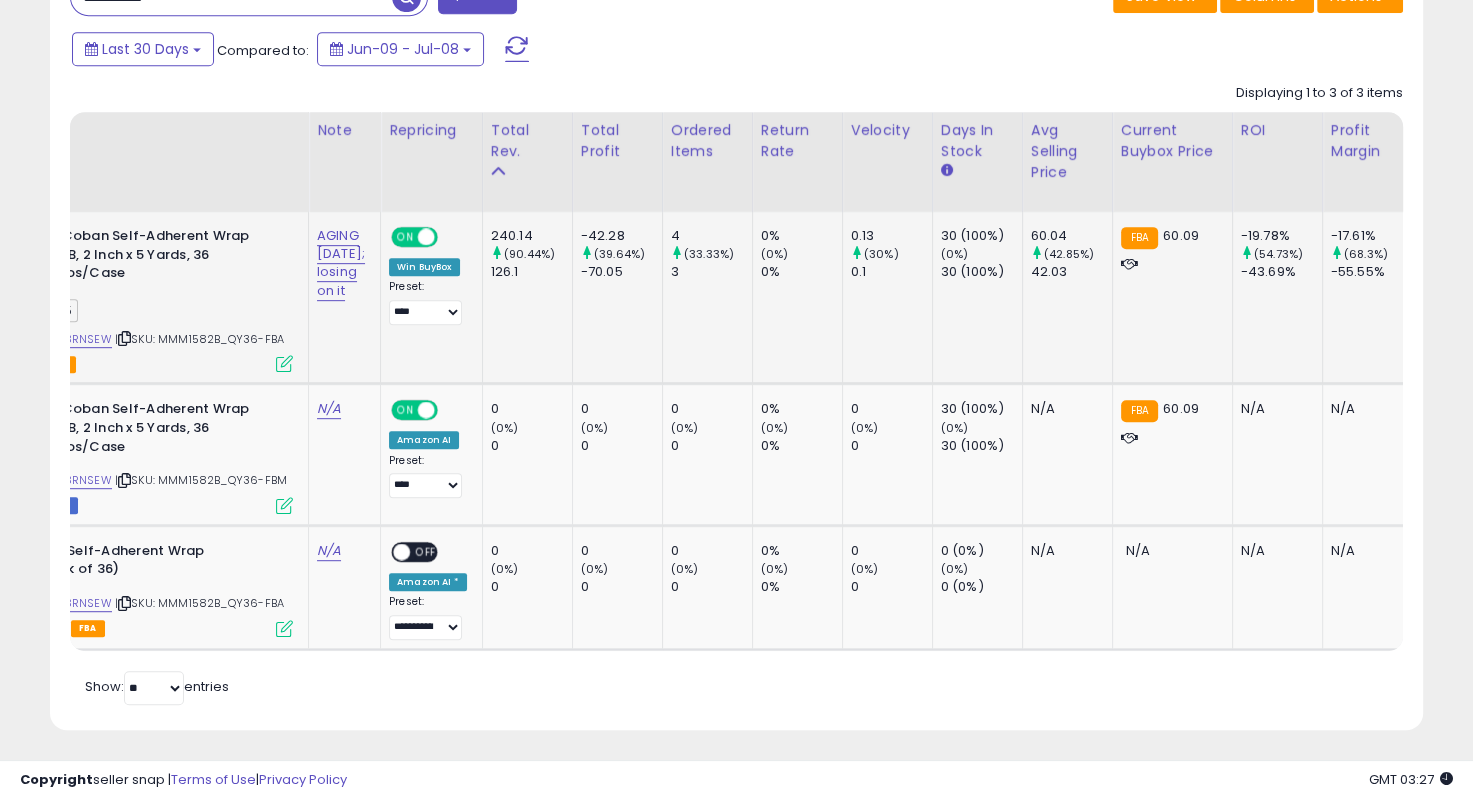 drag, startPoint x: 820, startPoint y: 319, endPoint x: 1015, endPoint y: 342, distance: 196.35173 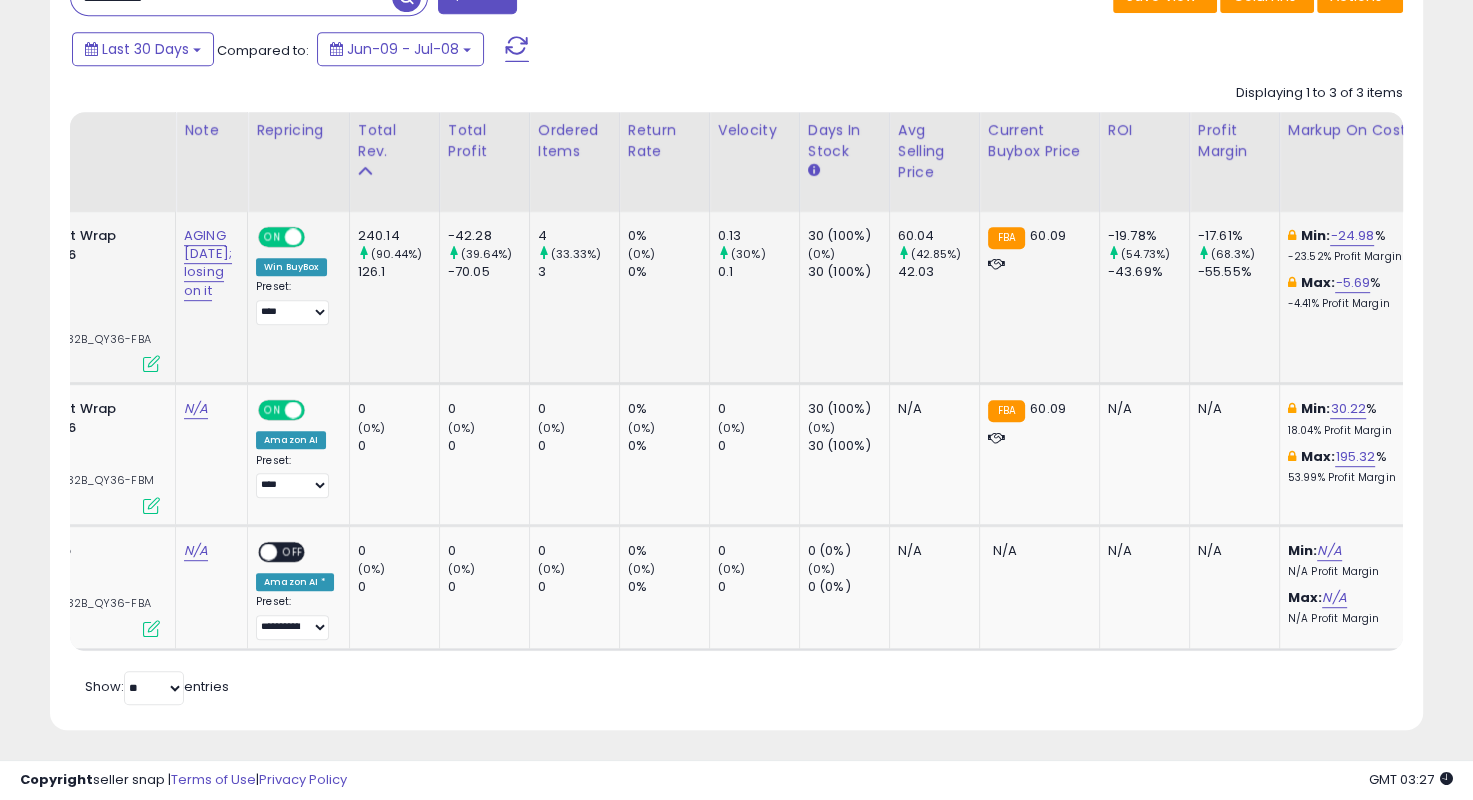 scroll, scrollTop: 0, scrollLeft: 523, axis: horizontal 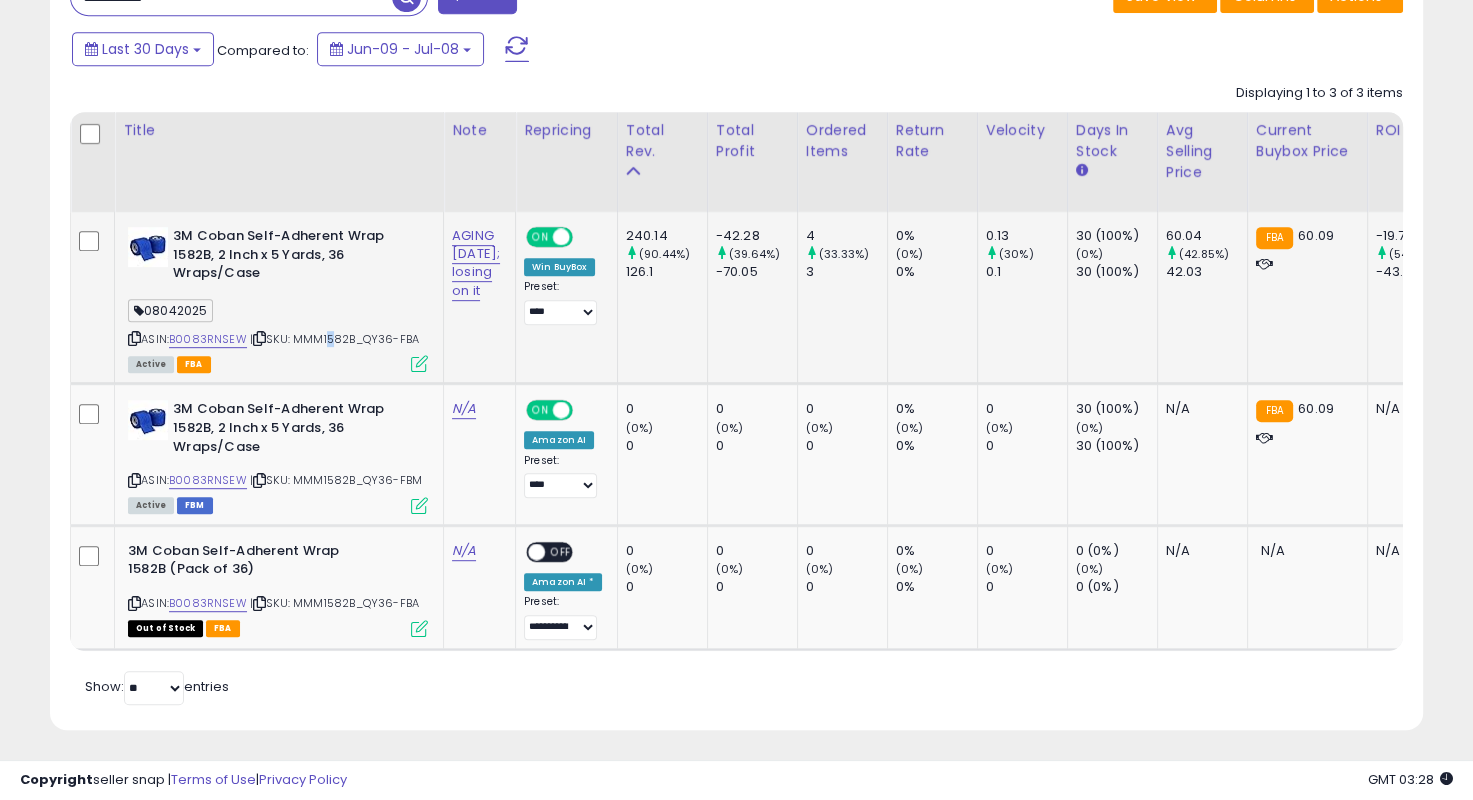 click on "|   SKU: MMM1582B_QY36-FBA" at bounding box center (334, 339) 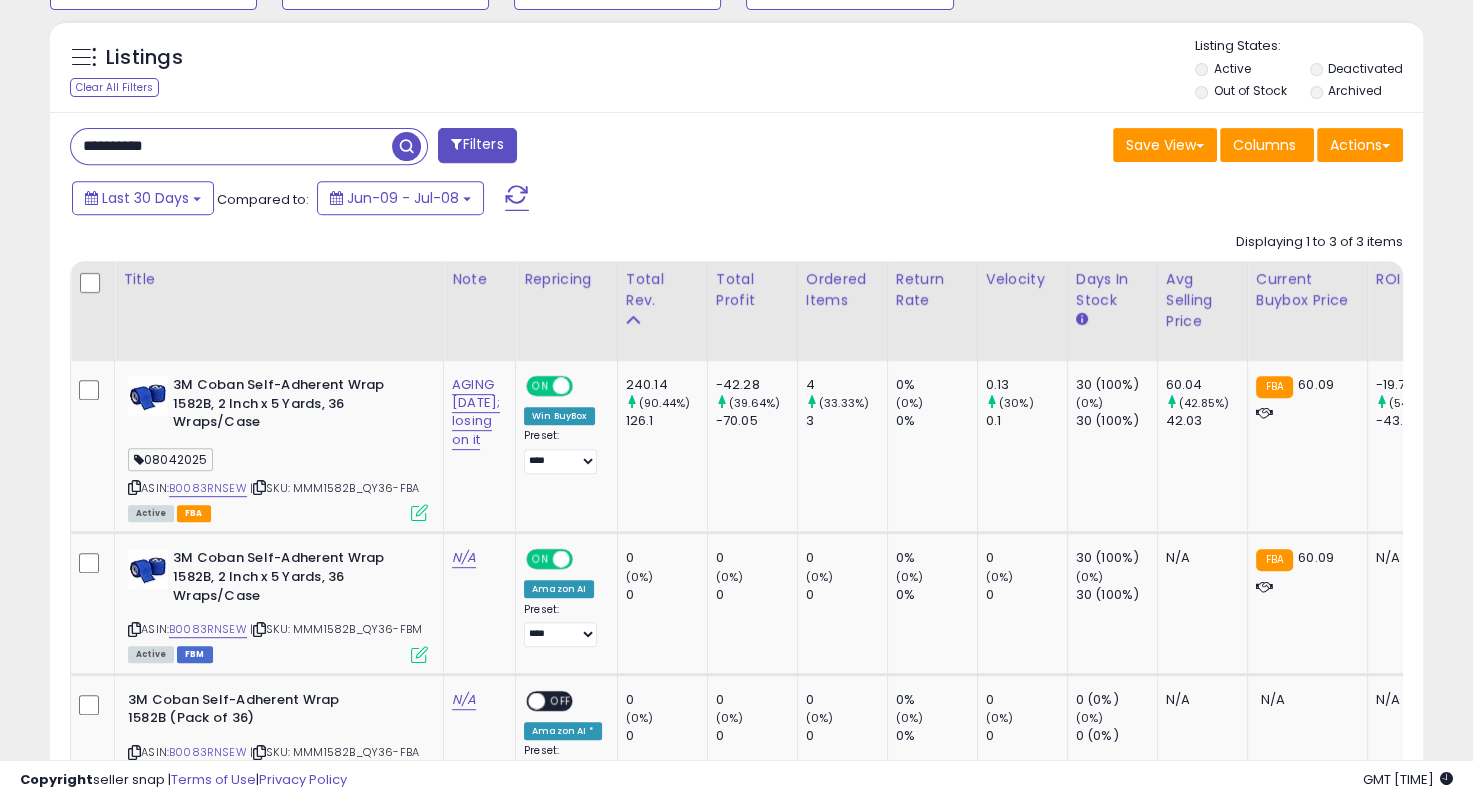 scroll, scrollTop: 709, scrollLeft: 0, axis: vertical 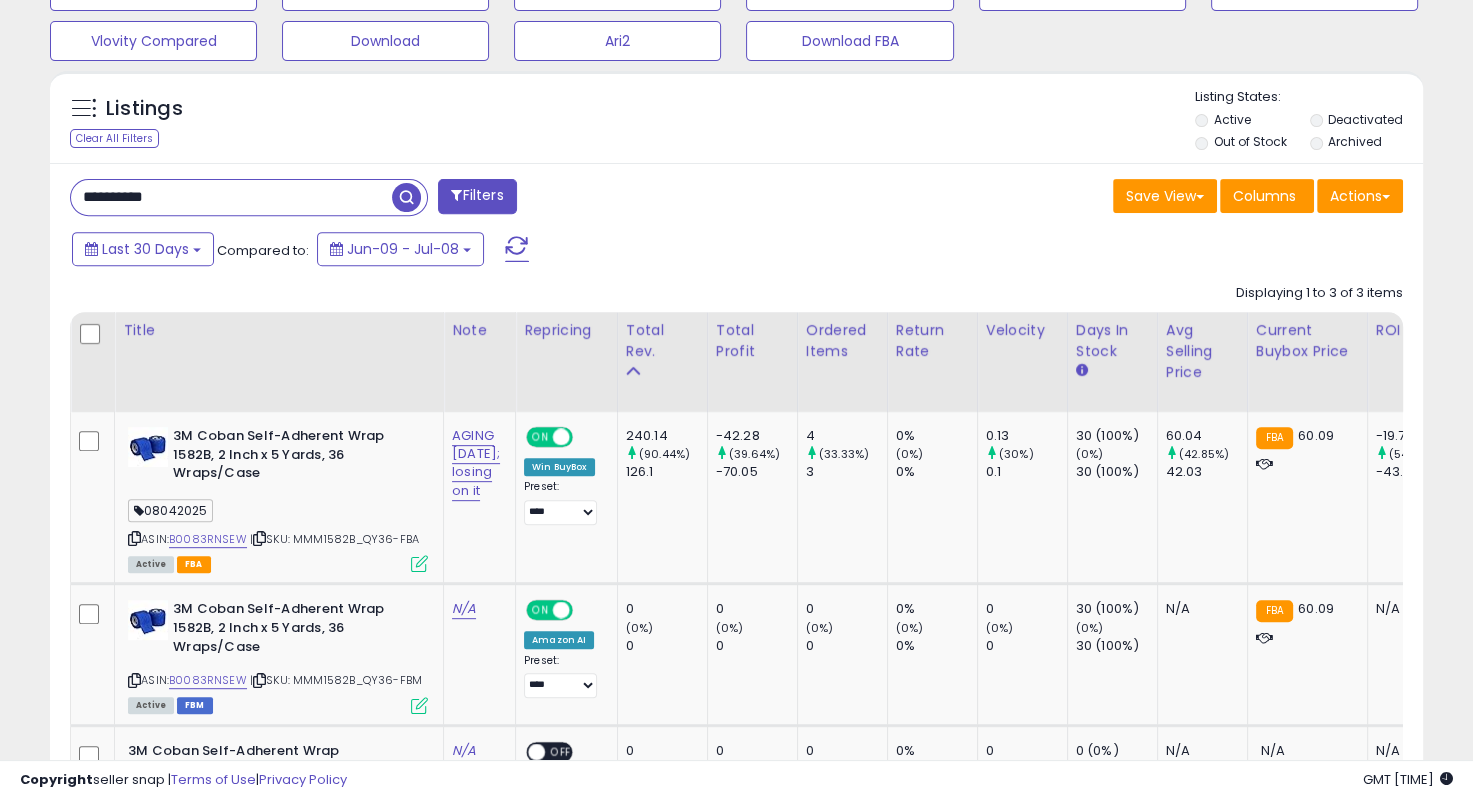 drag, startPoint x: 220, startPoint y: 192, endPoint x: 80, endPoint y: 180, distance: 140.51335 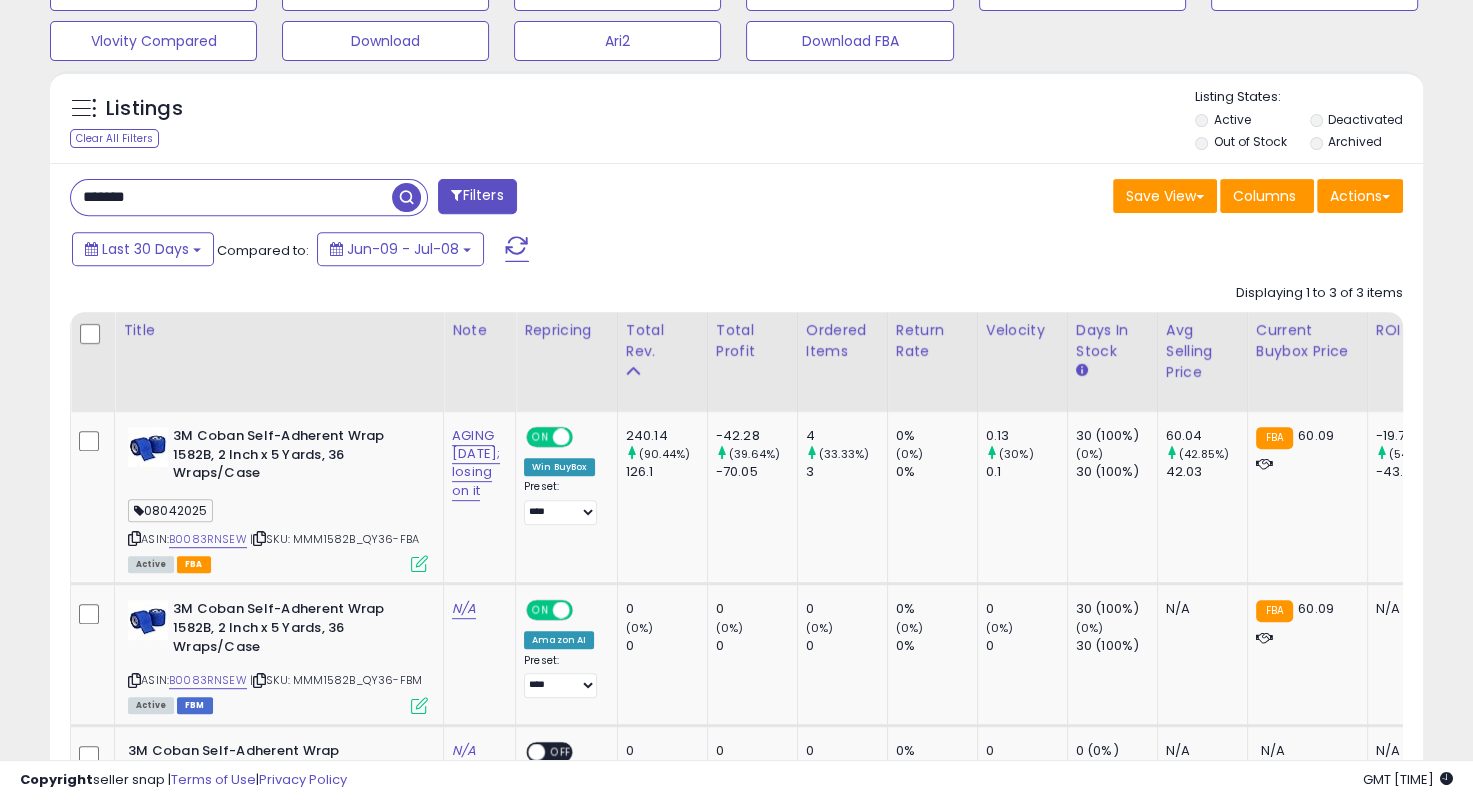 scroll, scrollTop: 999589, scrollLeft: 999196, axis: both 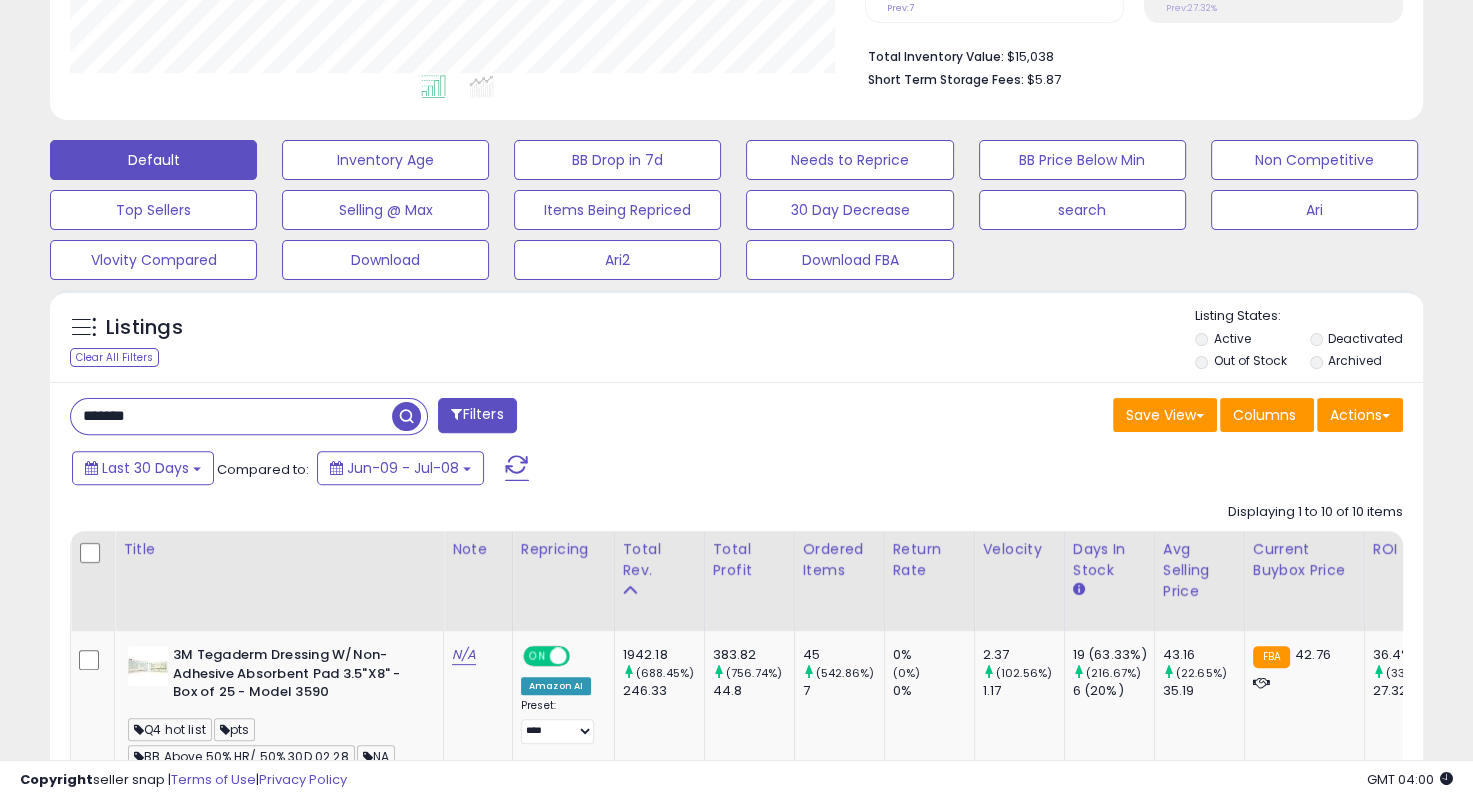 drag, startPoint x: 188, startPoint y: 418, endPoint x: 132, endPoint y: 419, distance: 56.008926 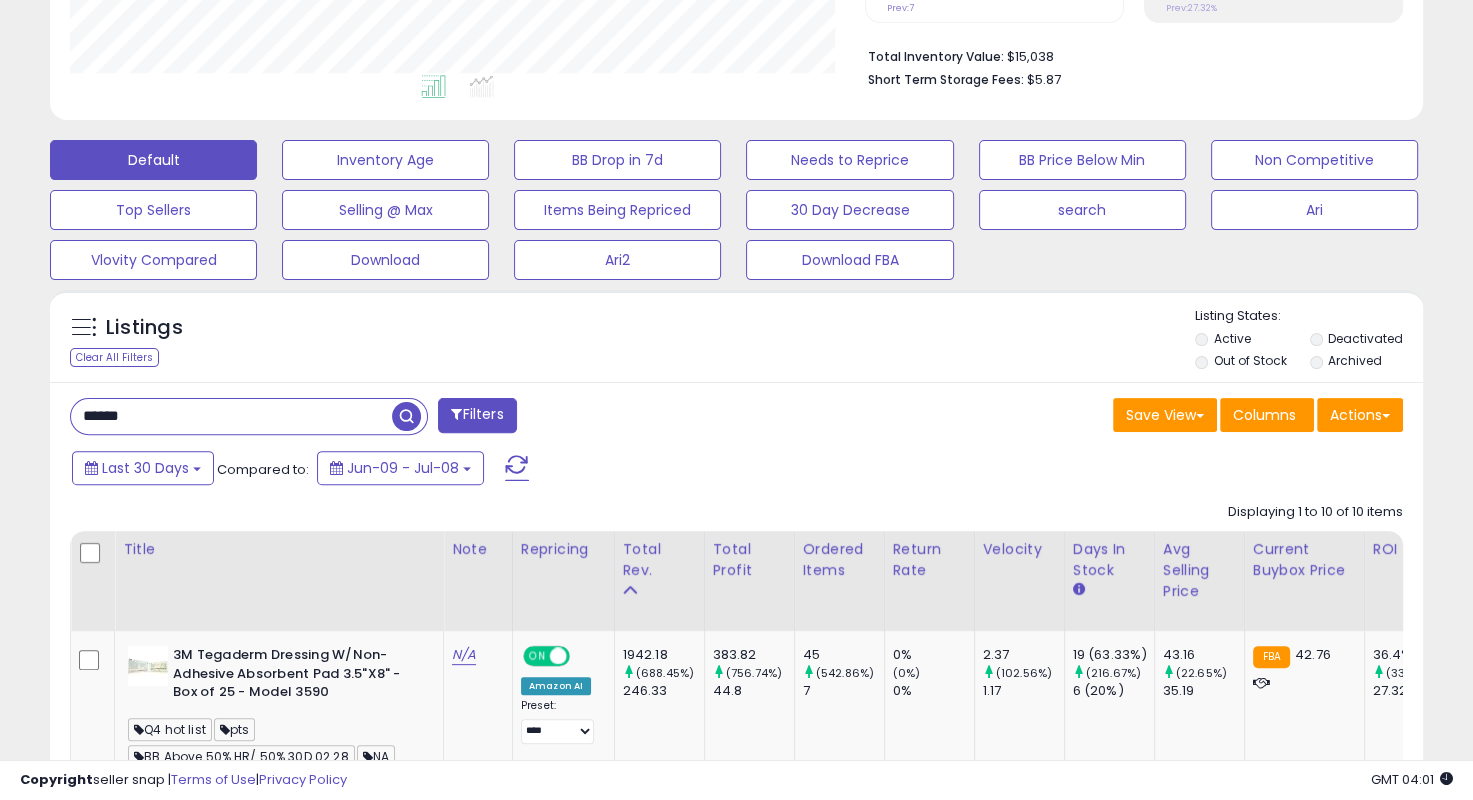 type on "******" 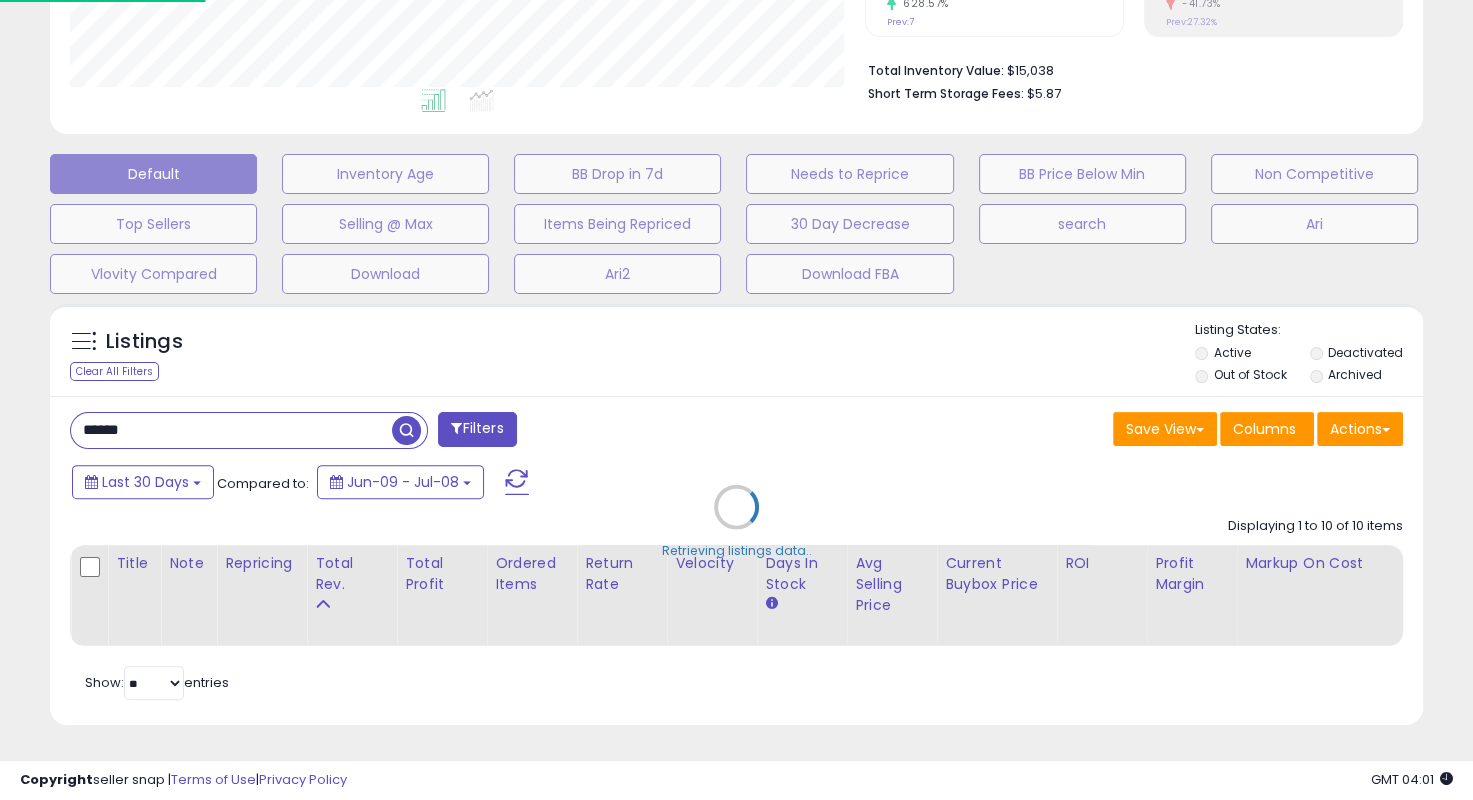 scroll, scrollTop: 999589, scrollLeft: 999196, axis: both 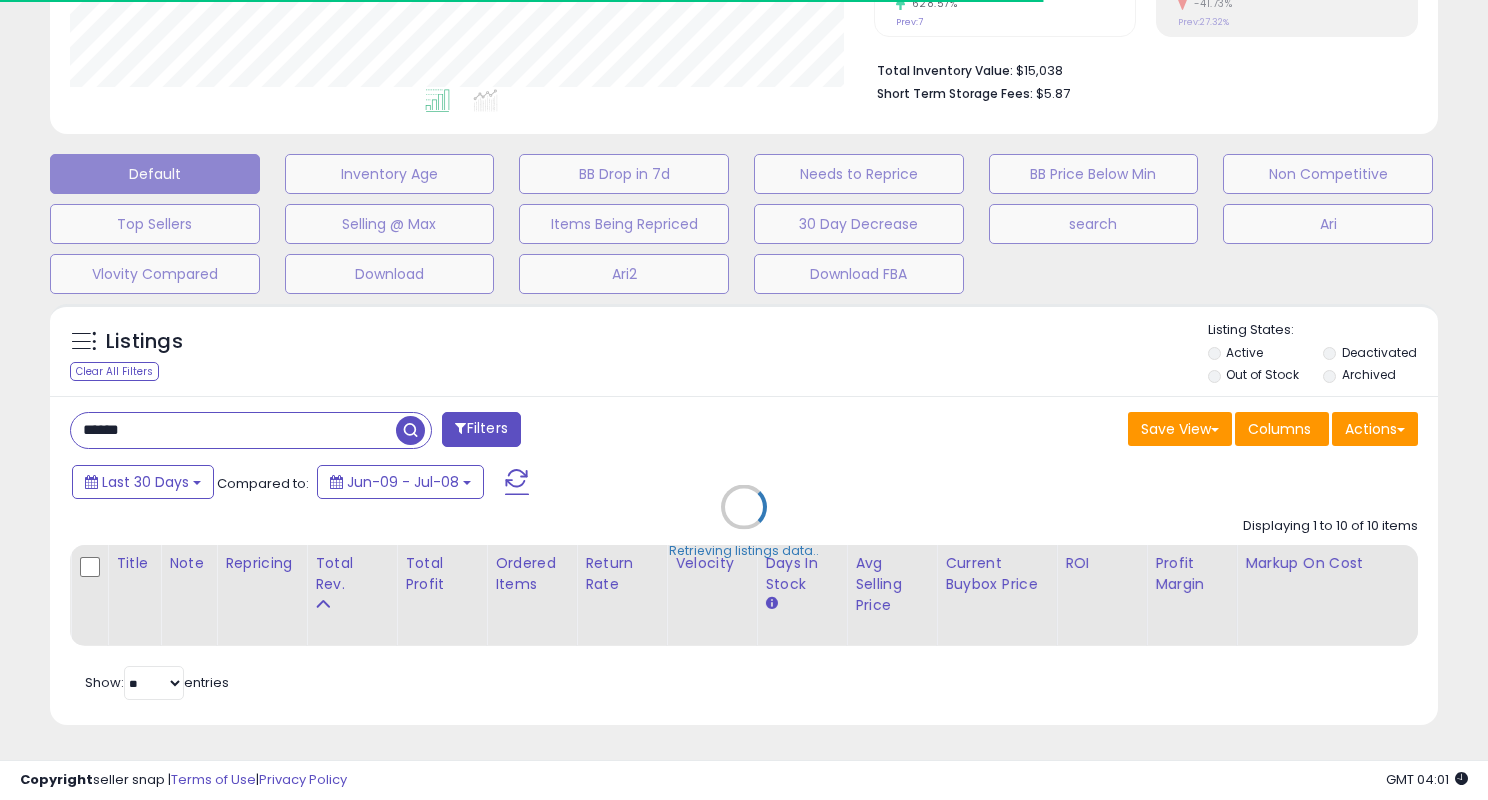 click on "Retrieving listings data.." at bounding box center [744, 522] 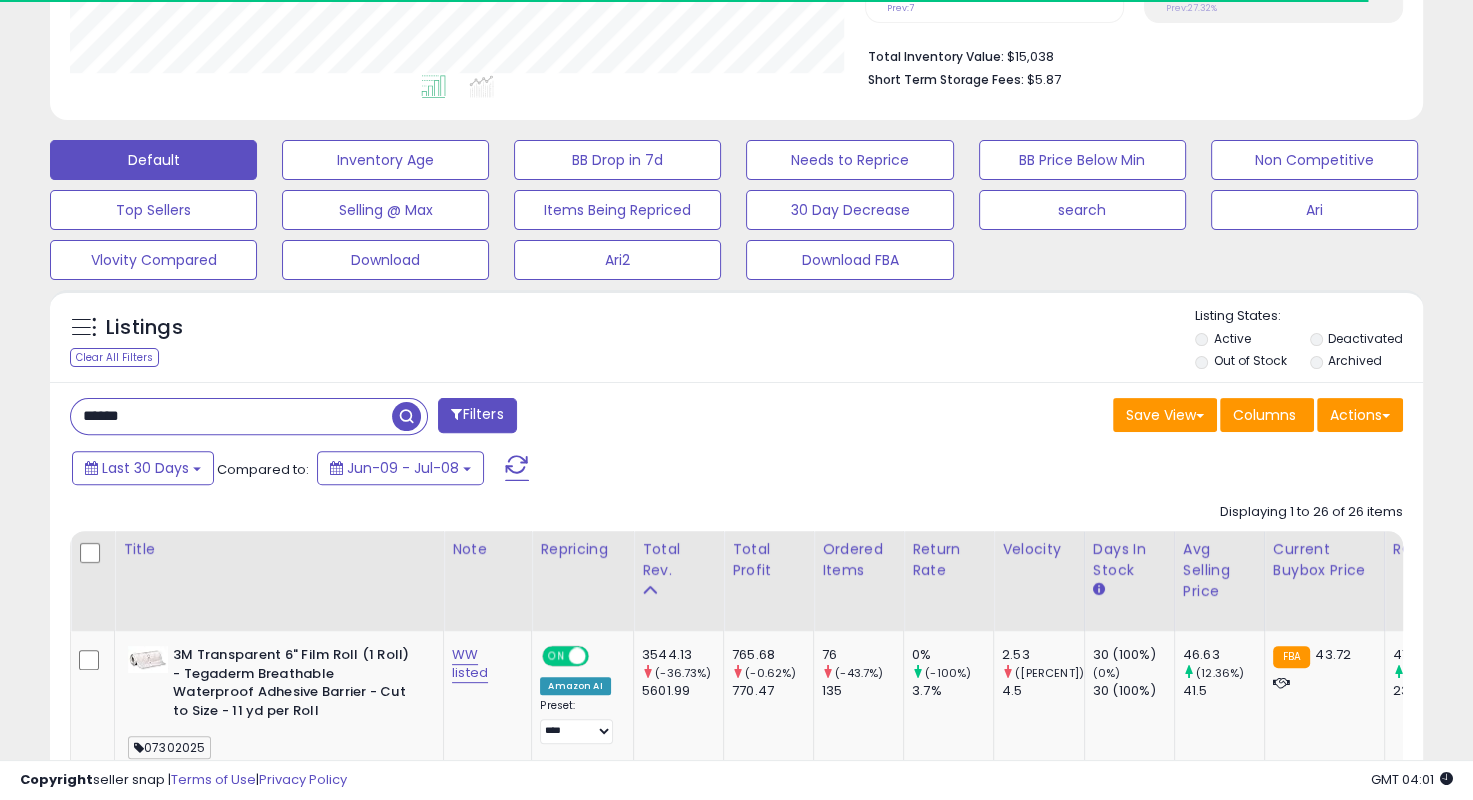 scroll, scrollTop: 409, scrollLeft: 794, axis: both 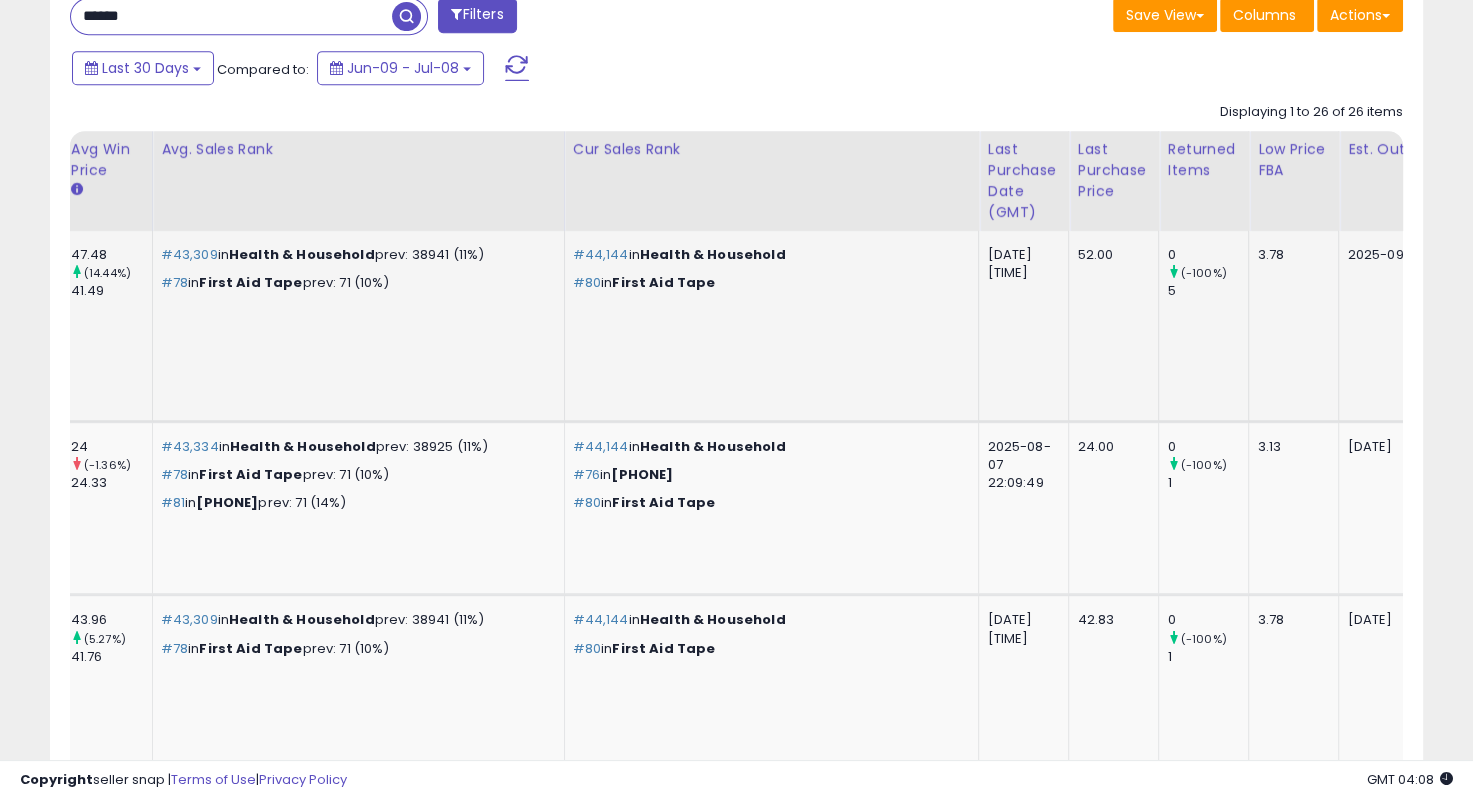 click on "52.57" 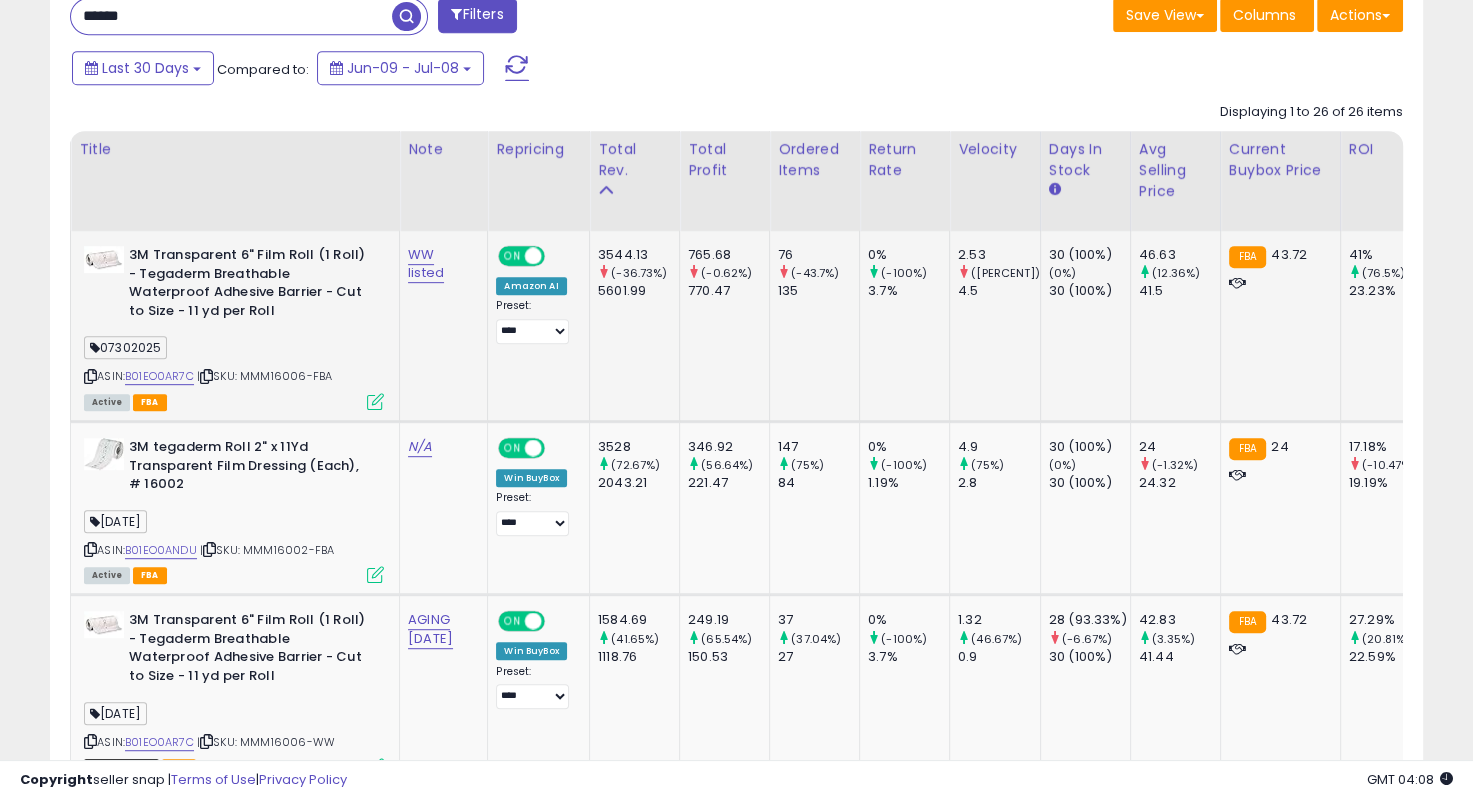 click on "WW listed" 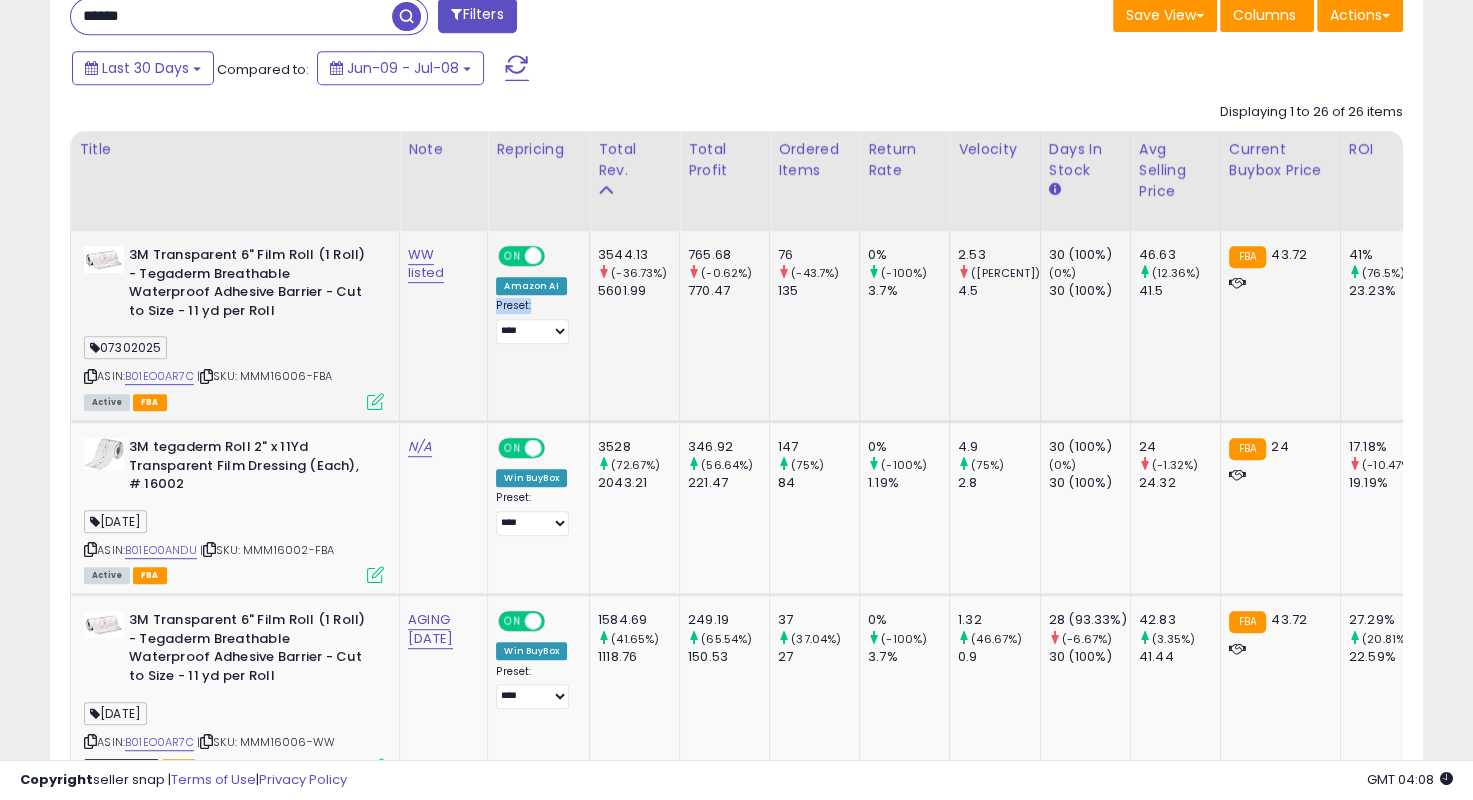 drag, startPoint x: 493, startPoint y: 305, endPoint x: 537, endPoint y: 299, distance: 44.407207 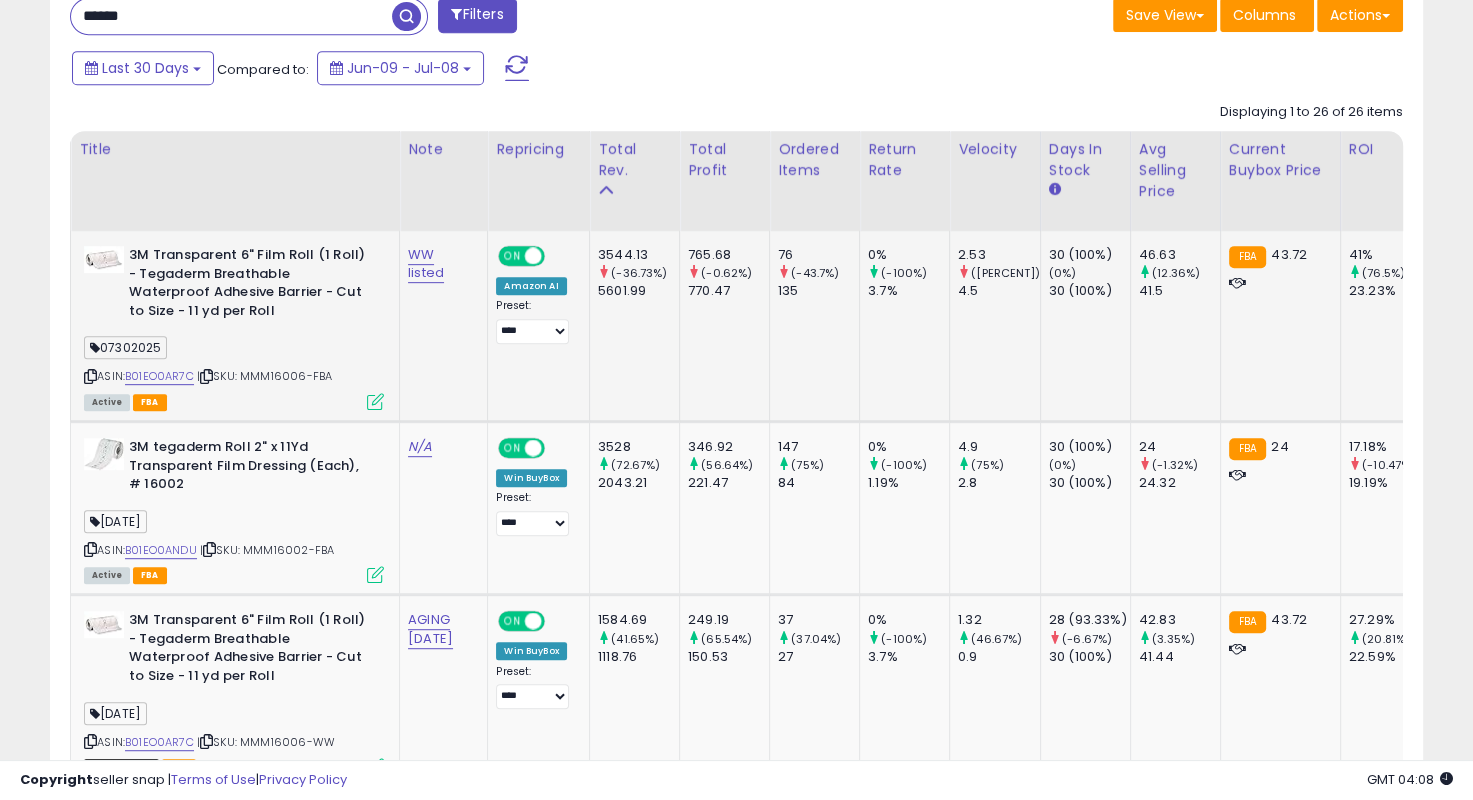 click on "WW listed" 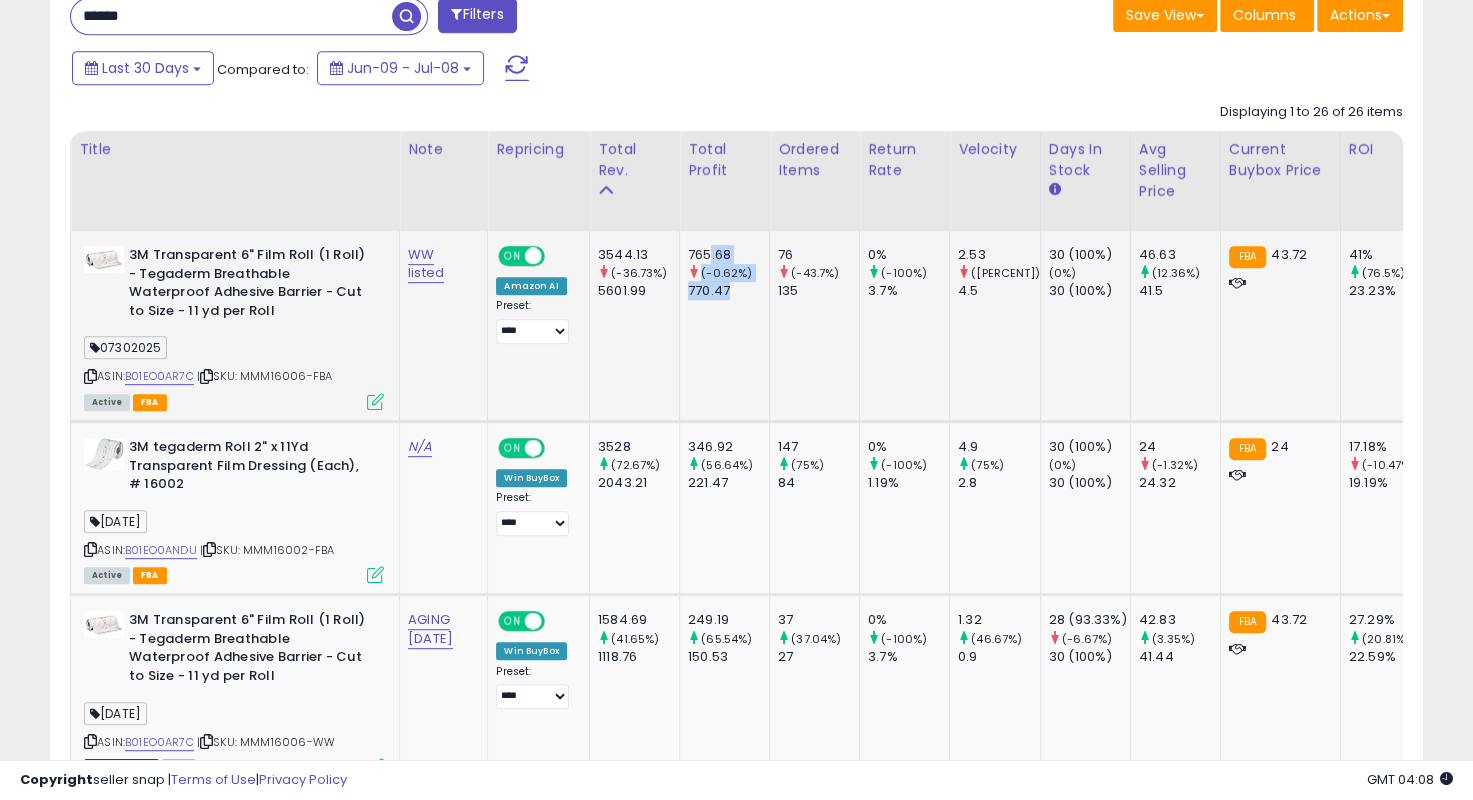 drag, startPoint x: 707, startPoint y: 249, endPoint x: 748, endPoint y: 284, distance: 53.90733 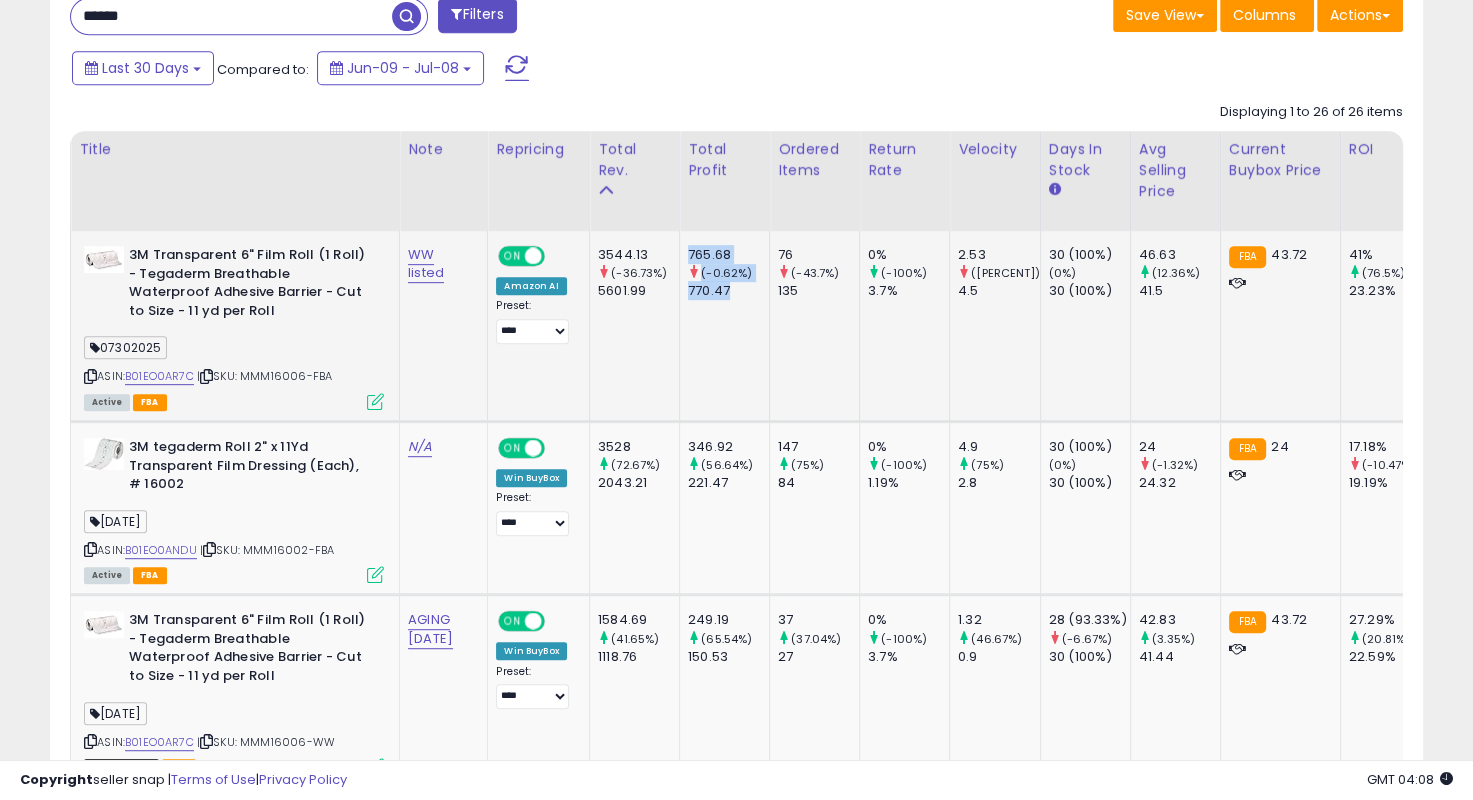 drag, startPoint x: 718, startPoint y: 271, endPoint x: 688, endPoint y: 248, distance: 37.802116 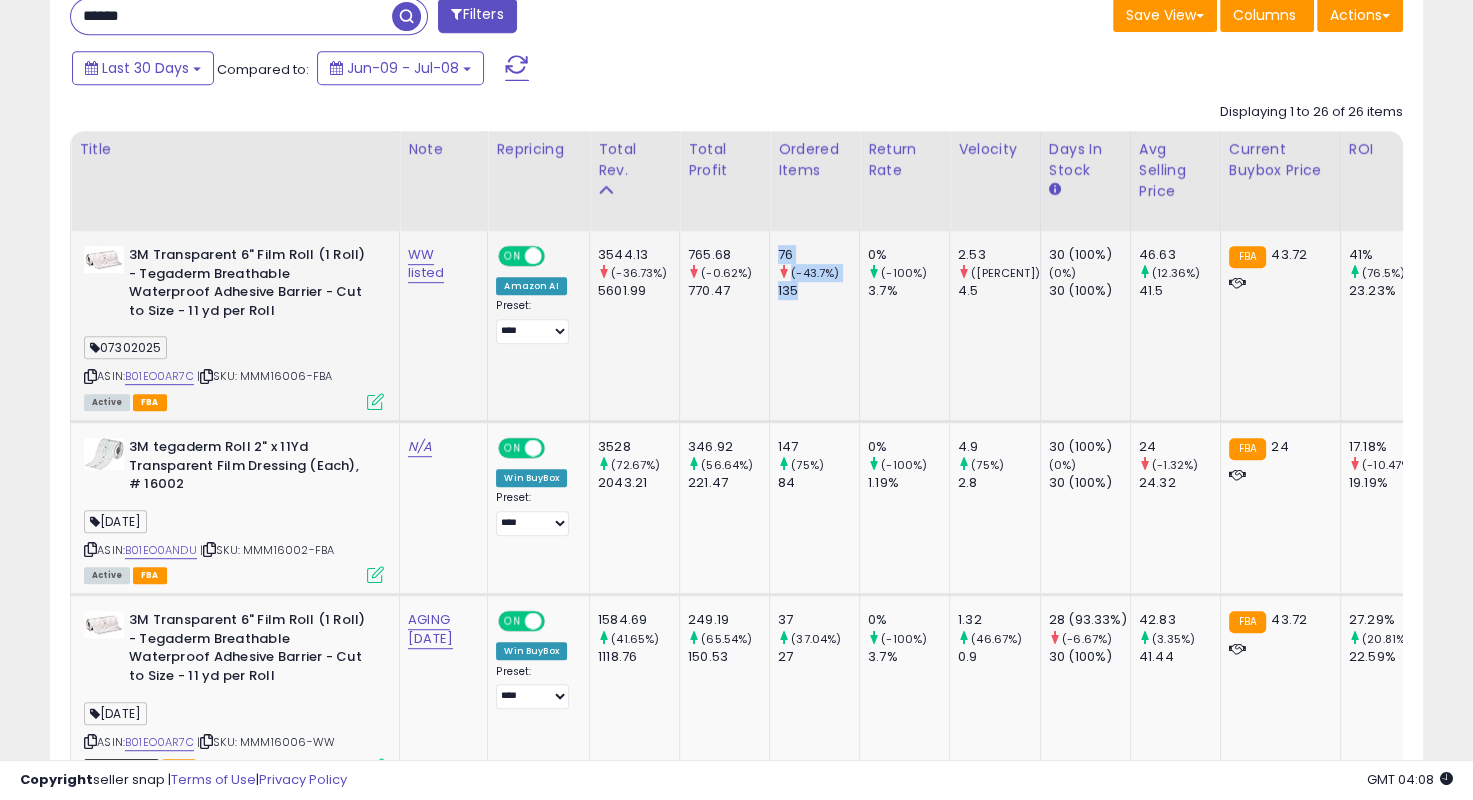 drag, startPoint x: 778, startPoint y: 244, endPoint x: 808, endPoint y: 290, distance: 54.91812 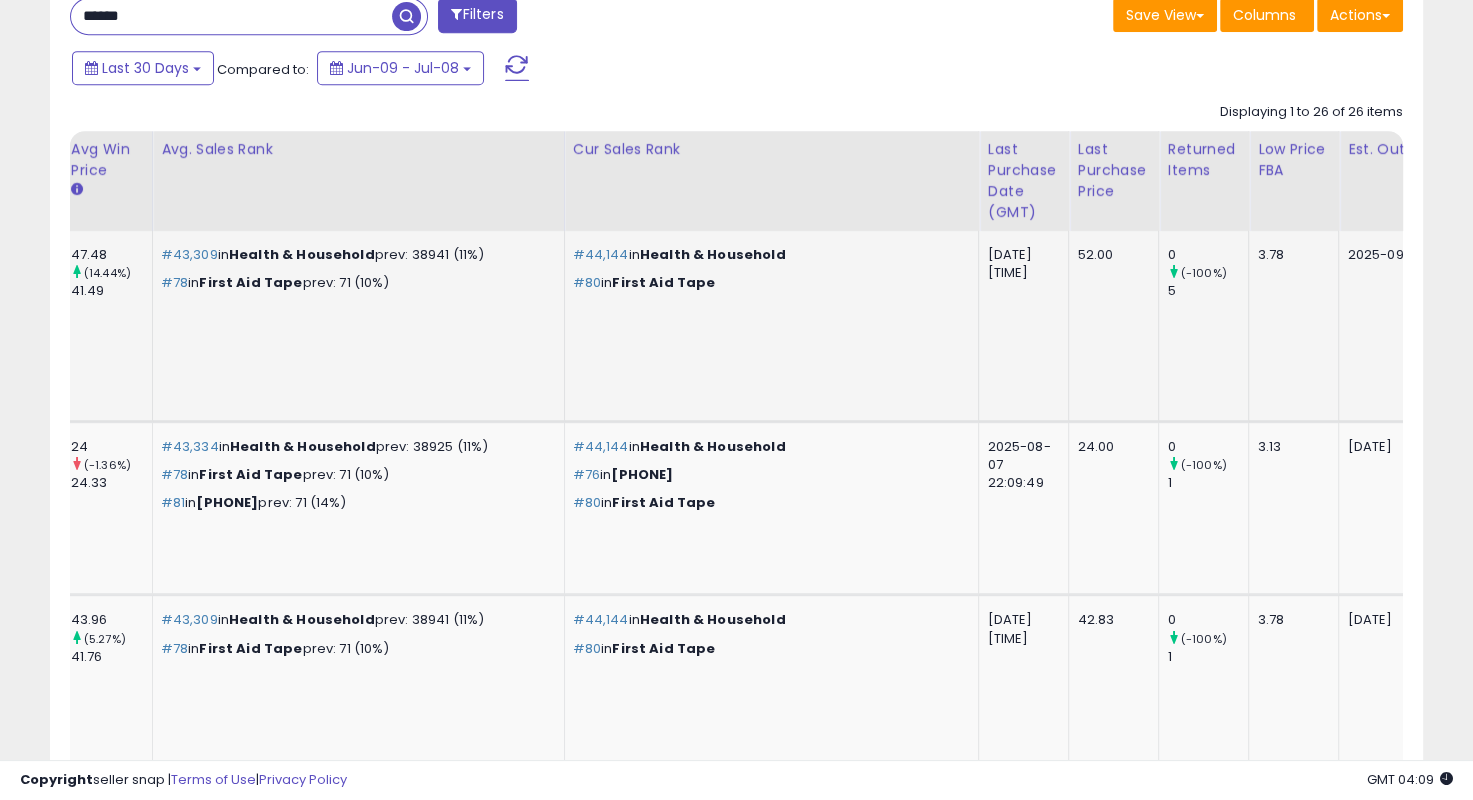 drag, startPoint x: 1280, startPoint y: 379, endPoint x: 1280, endPoint y: 395, distance: 16 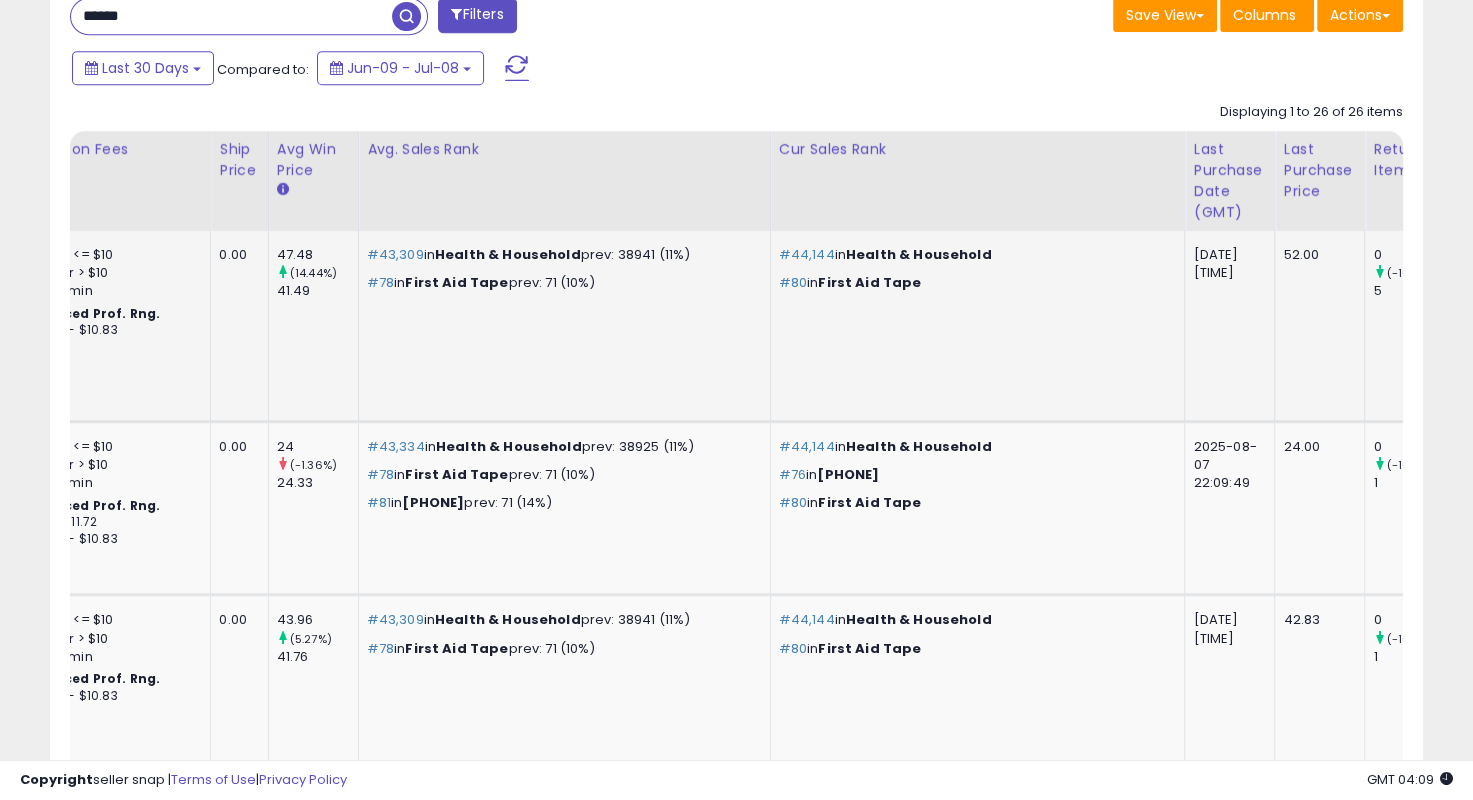 scroll, scrollTop: 0, scrollLeft: 1300, axis: horizontal 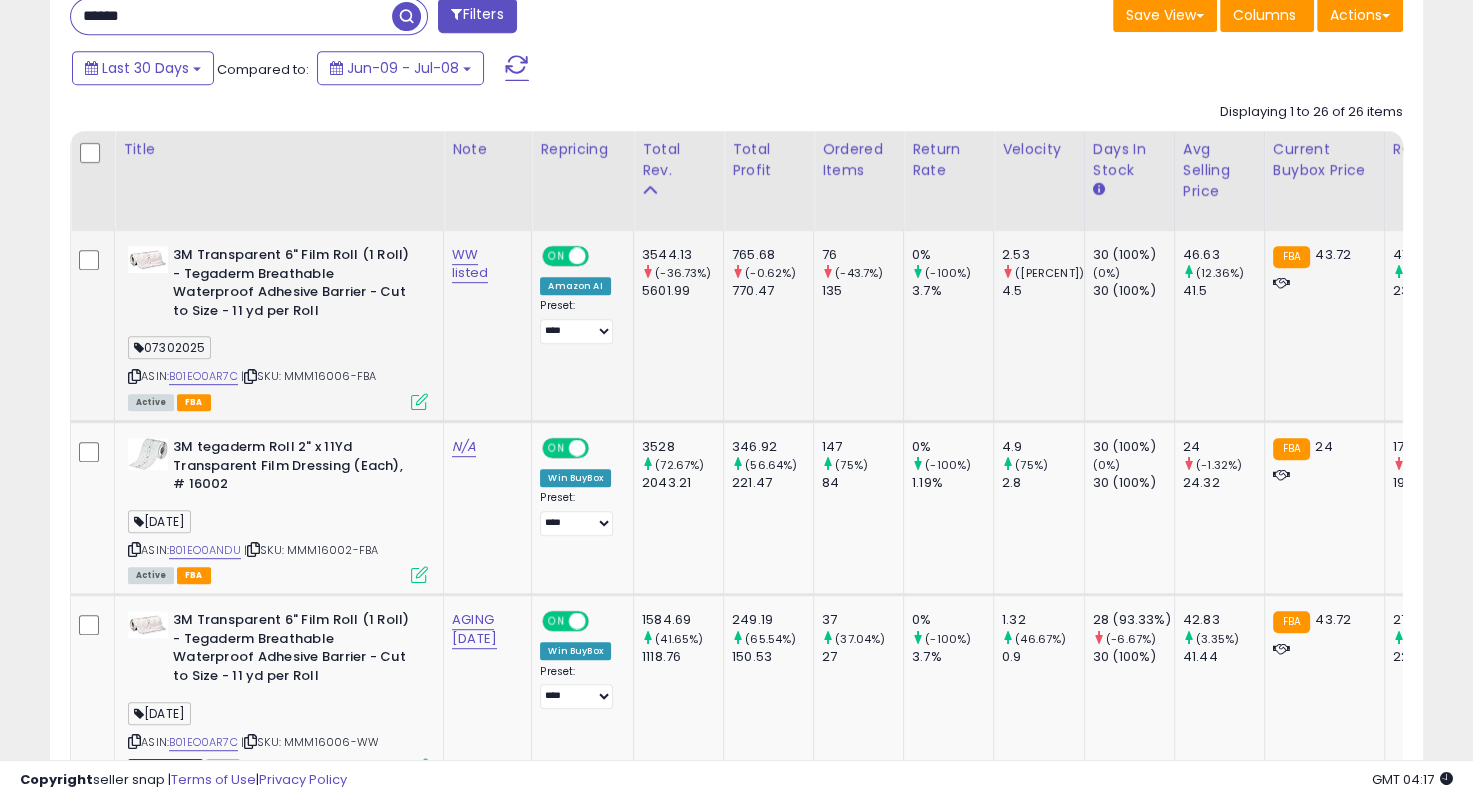 click on "FBA  43.72" 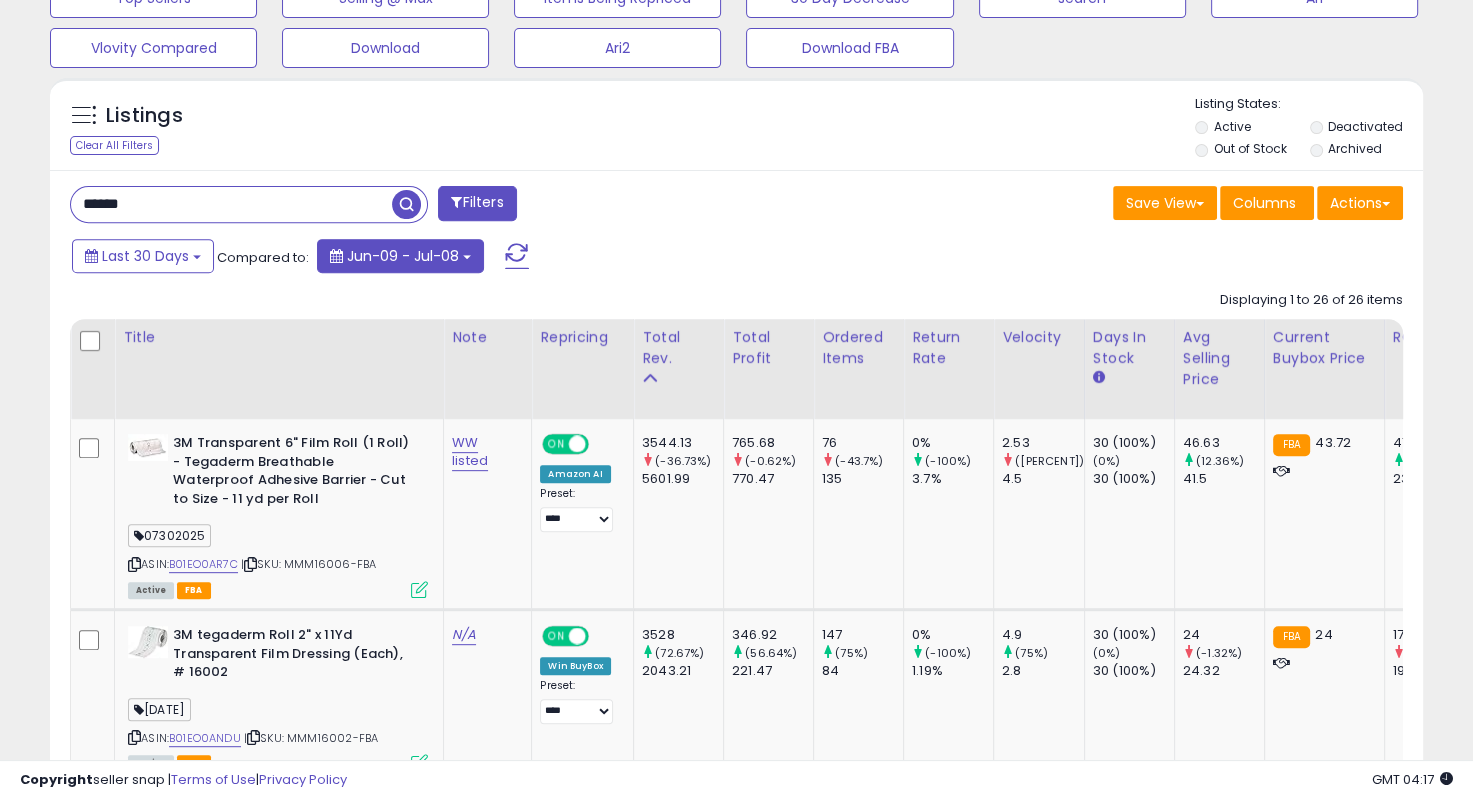 scroll, scrollTop: 690, scrollLeft: 0, axis: vertical 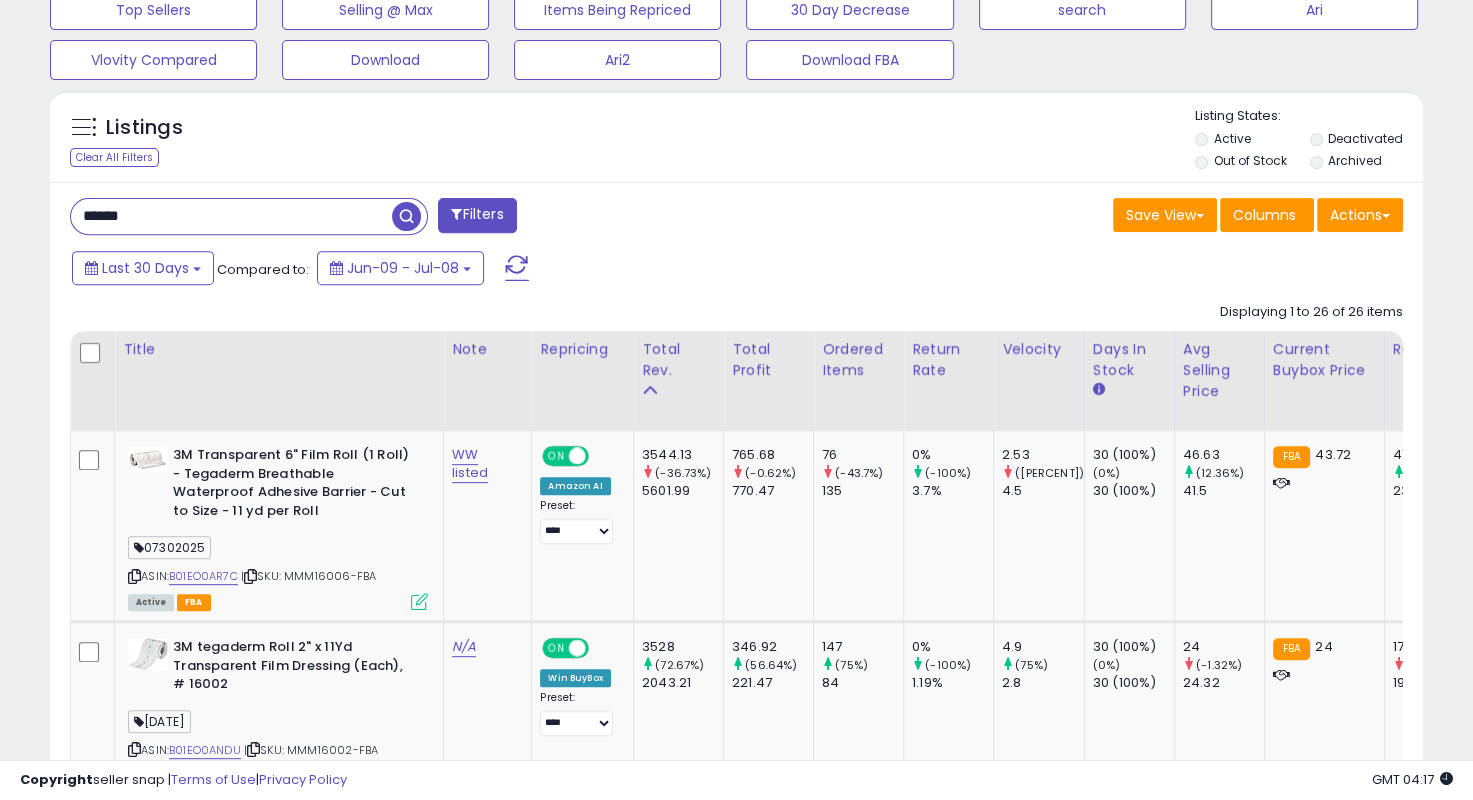 click on "******
Filters
Save View
Save As New View
Update Current View" at bounding box center [736, 2272] 